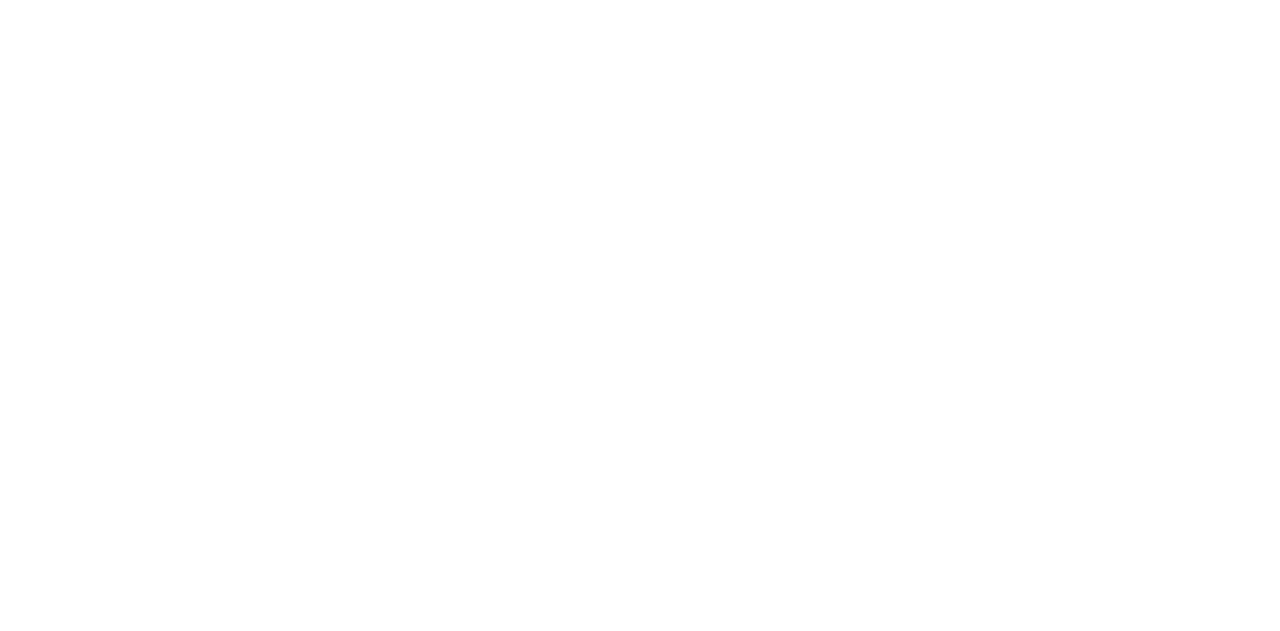 scroll, scrollTop: 0, scrollLeft: 0, axis: both 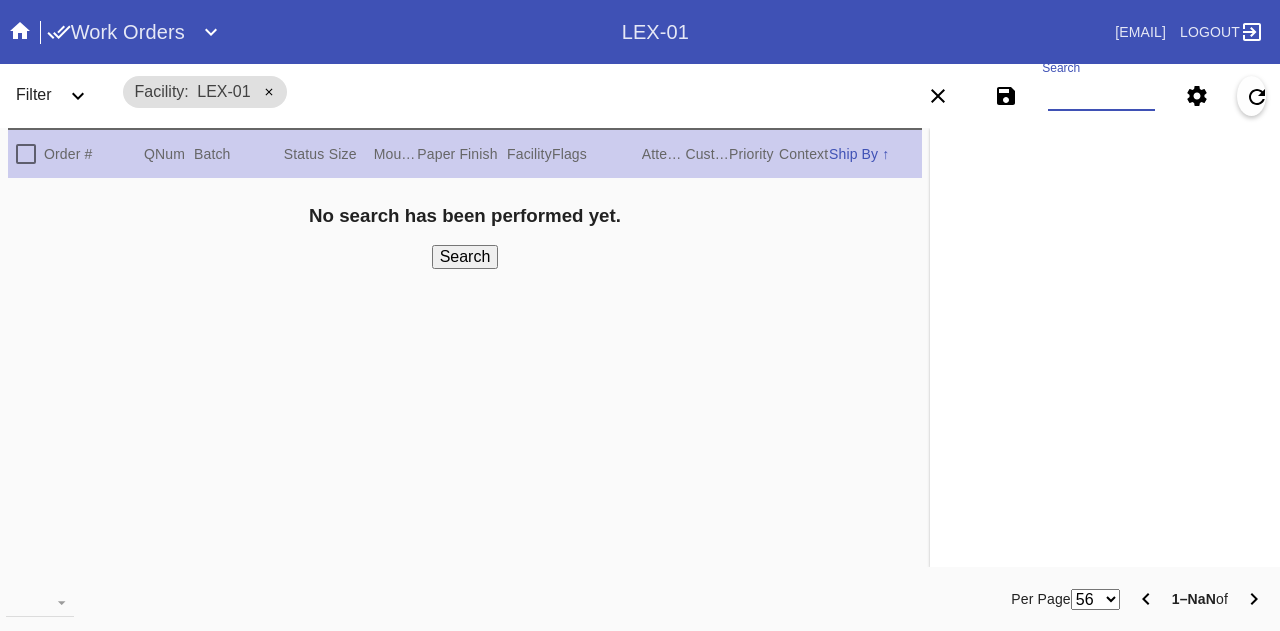 click on "Search" at bounding box center [1101, 96] 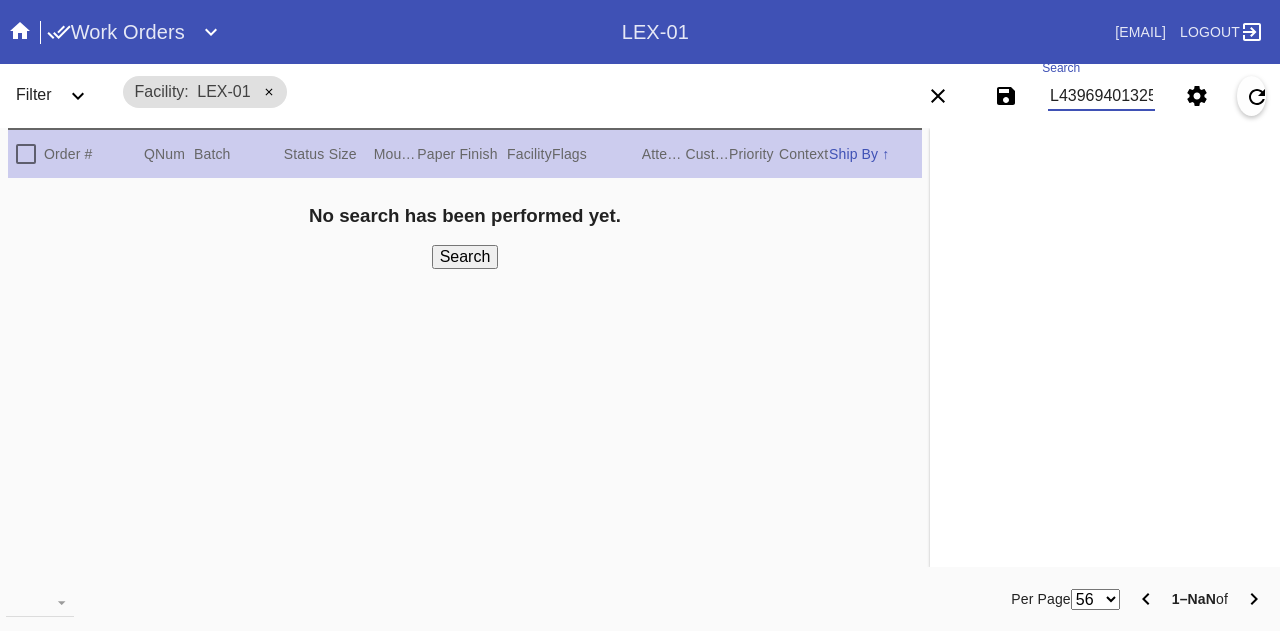 scroll, scrollTop: 0, scrollLeft: 16557, axis: horizontal 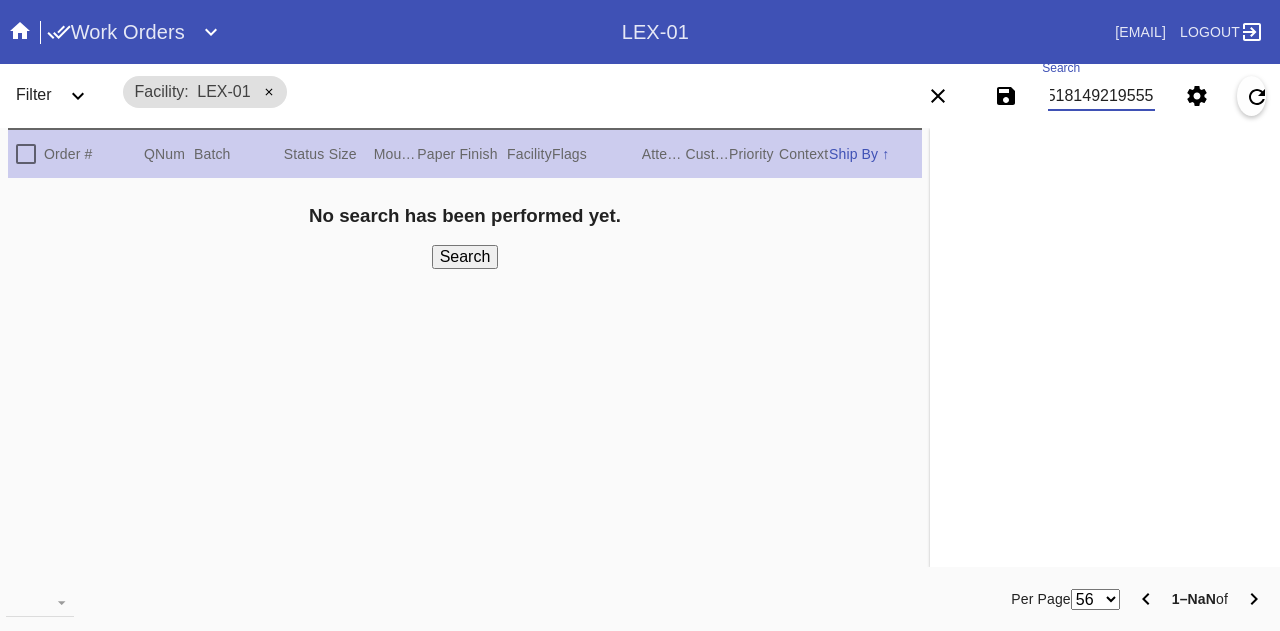 type on "[HEADER] | [SUBHEADER] | [BODY] [NUMBER]" 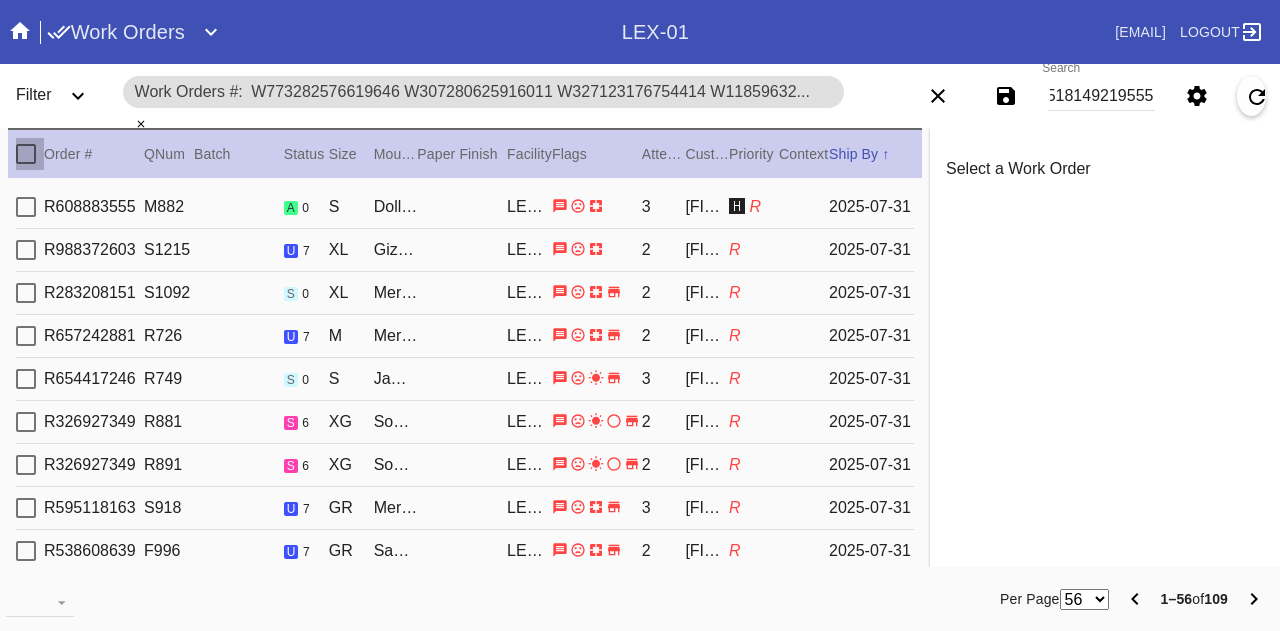 click at bounding box center [26, 154] 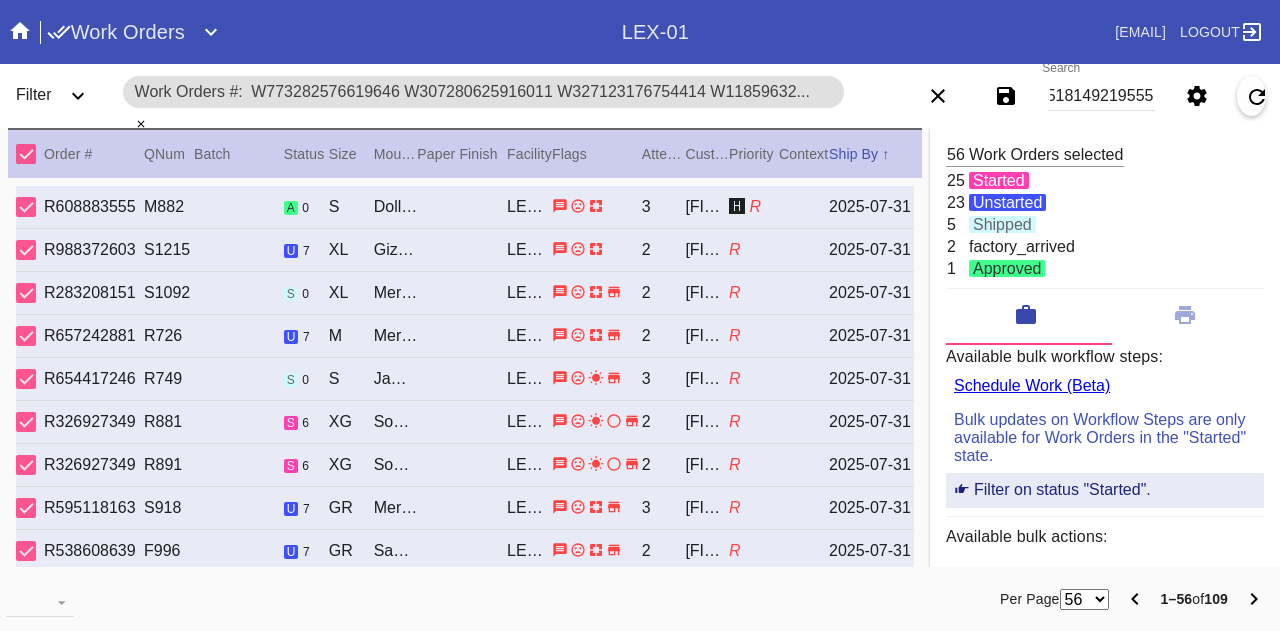 scroll, scrollTop: 0, scrollLeft: 0, axis: both 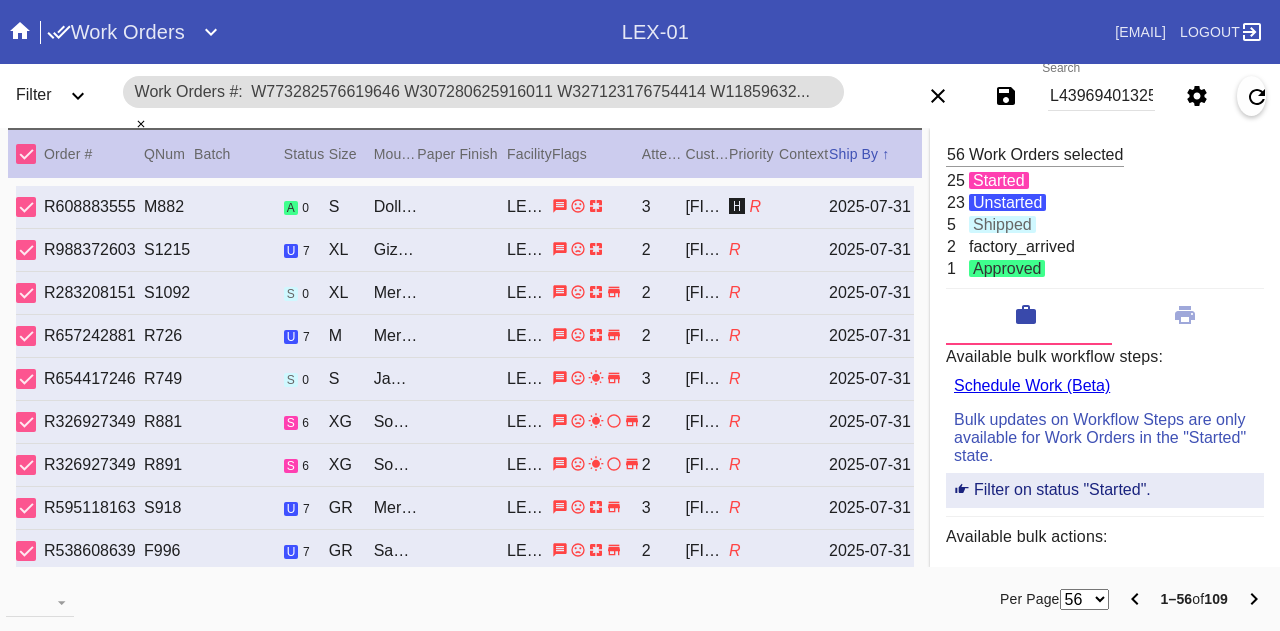 click 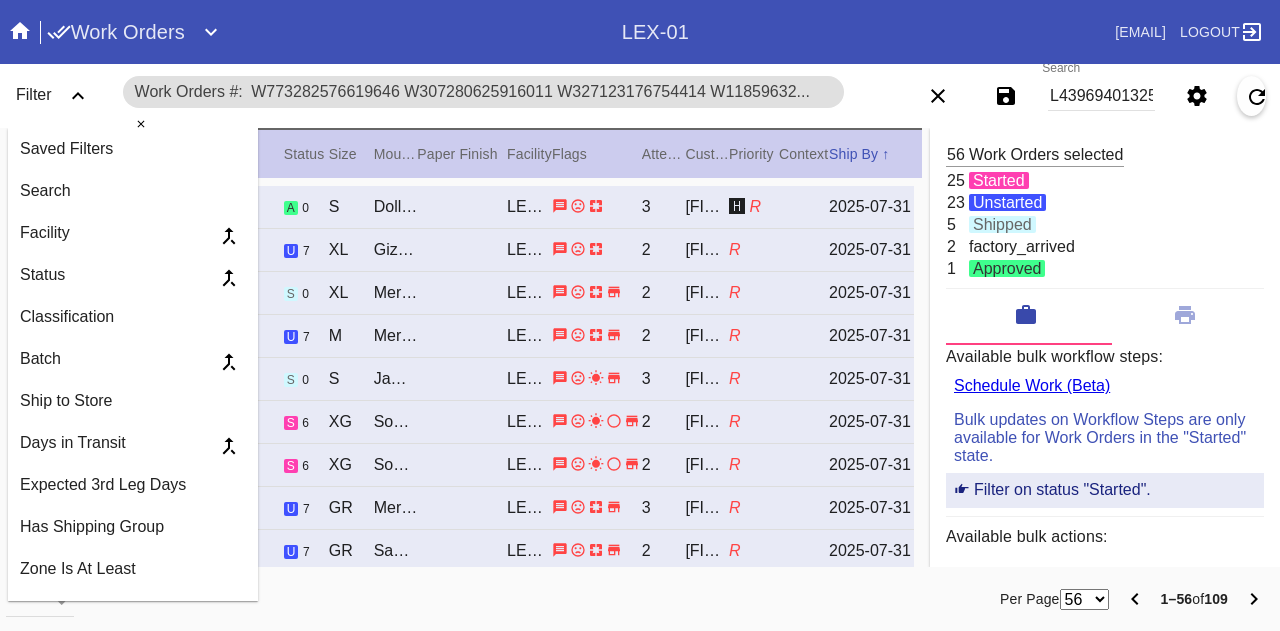 click 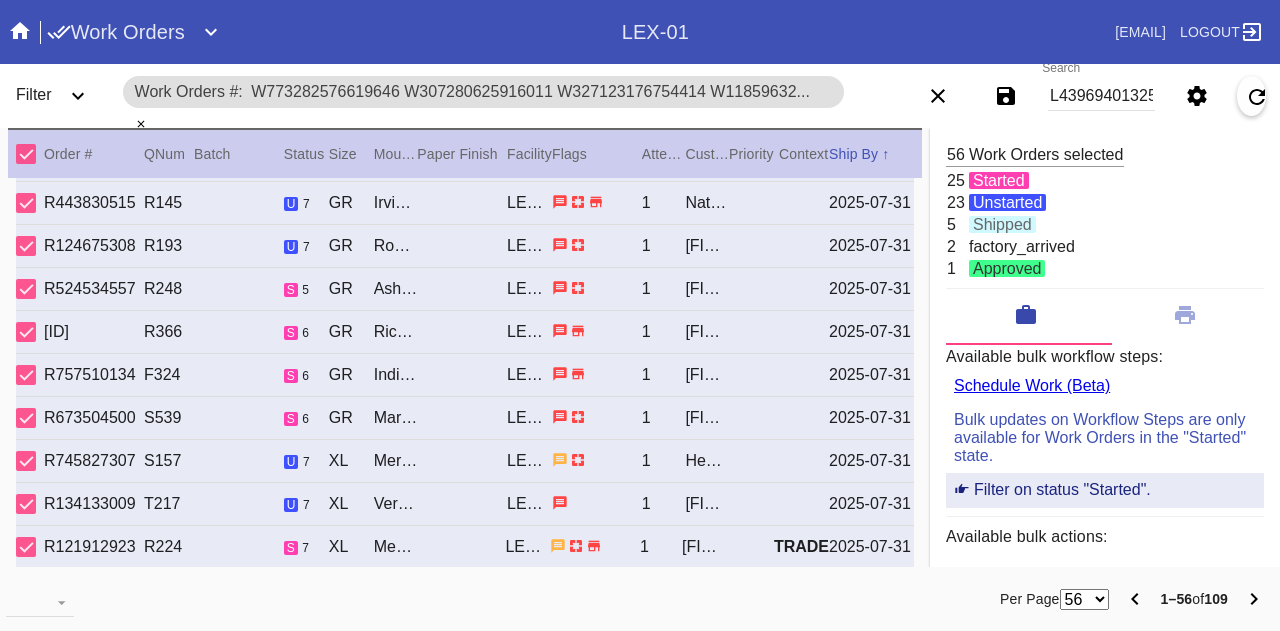 scroll, scrollTop: 2031, scrollLeft: 0, axis: vertical 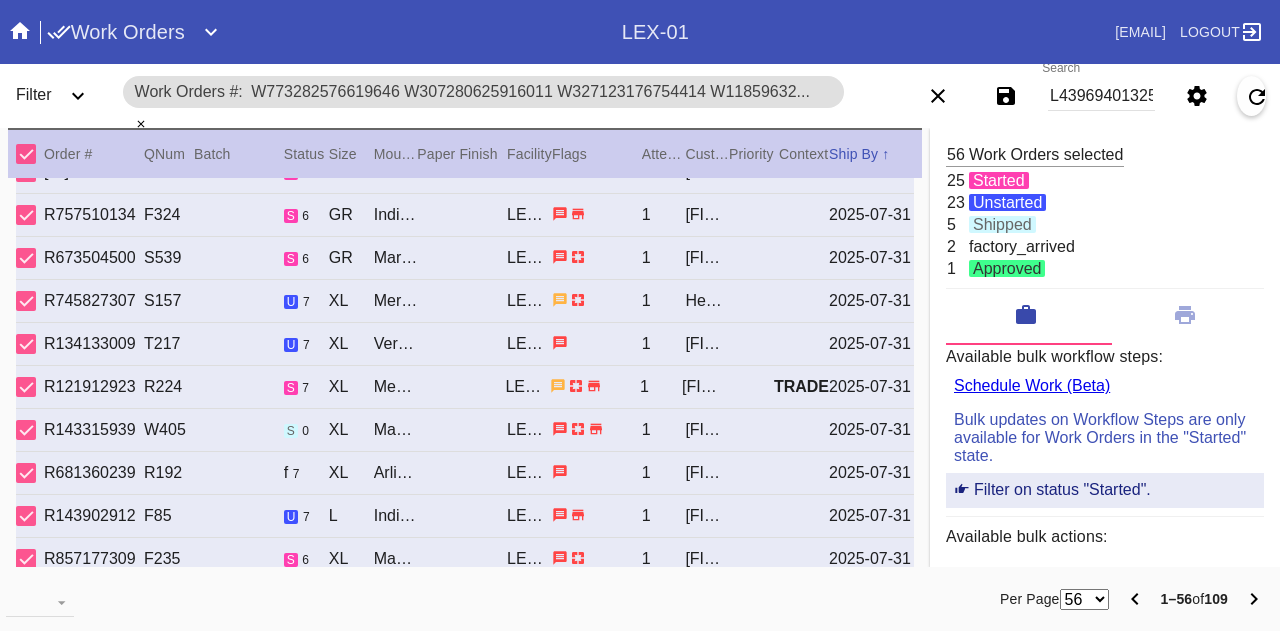 click on "56 100 250" at bounding box center [1084, 599] 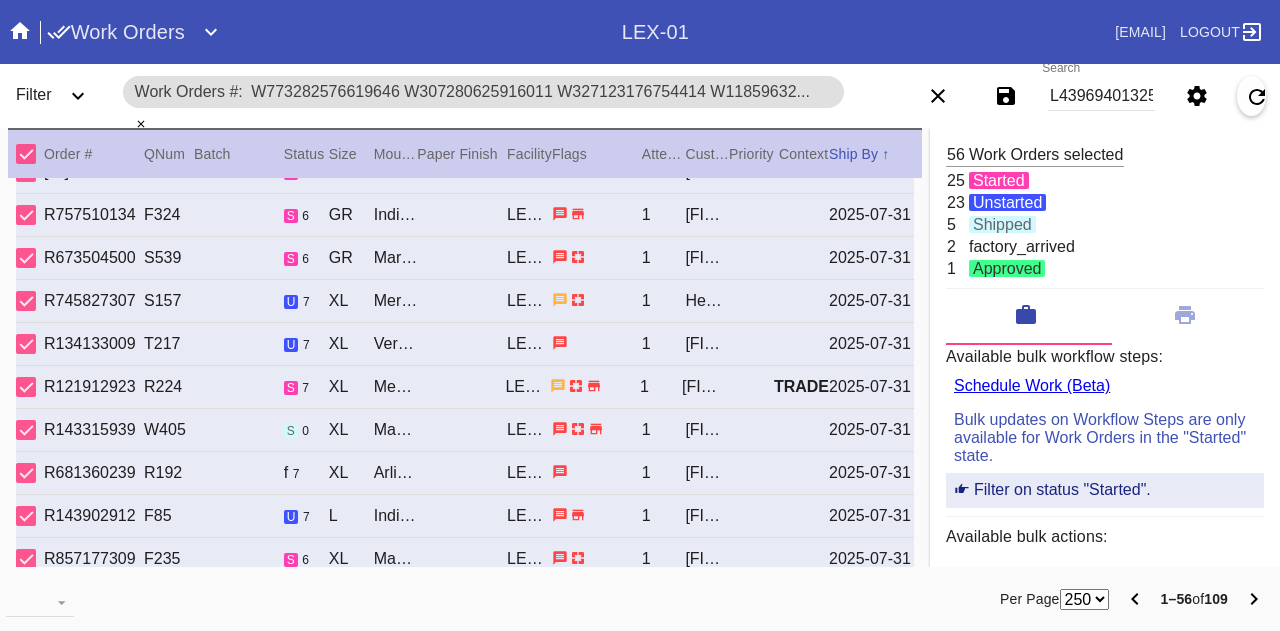 click on "56 100 250" at bounding box center (1084, 599) 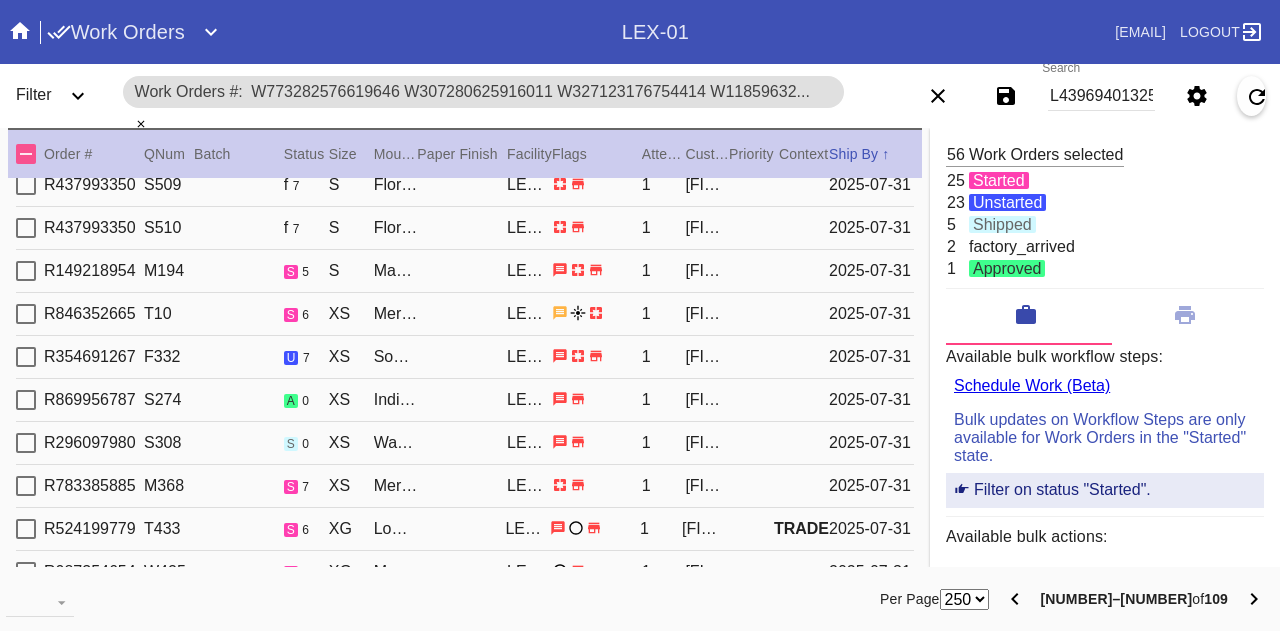 scroll, scrollTop: 4328, scrollLeft: 0, axis: vertical 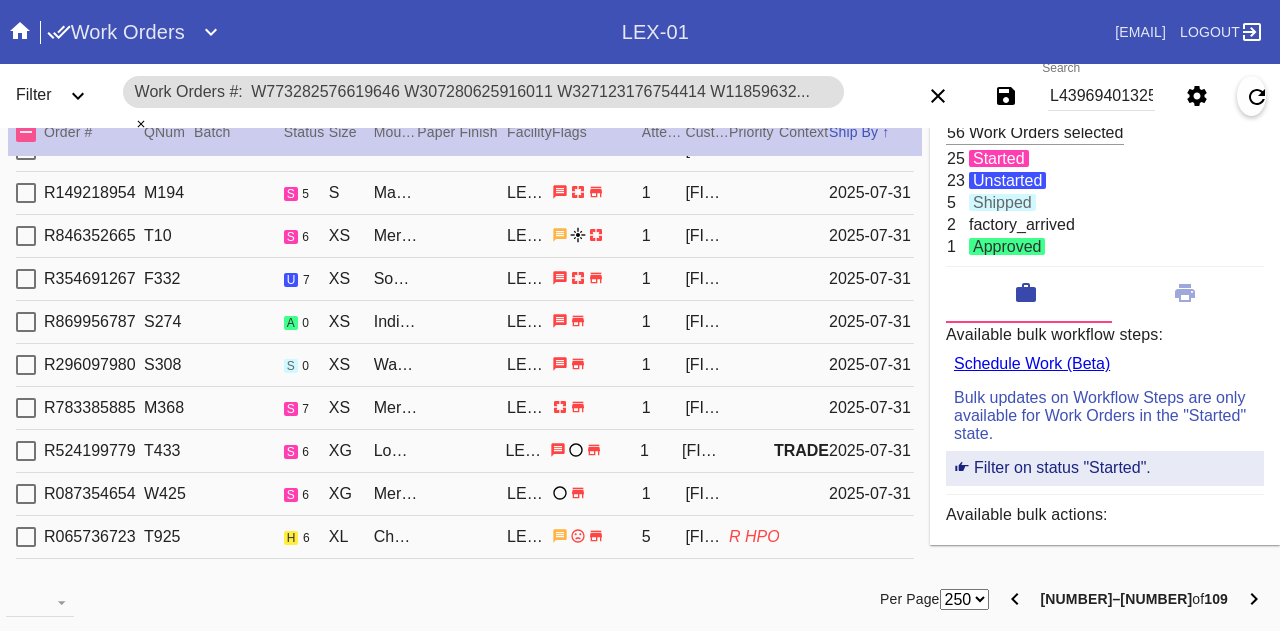 click at bounding box center (26, 132) 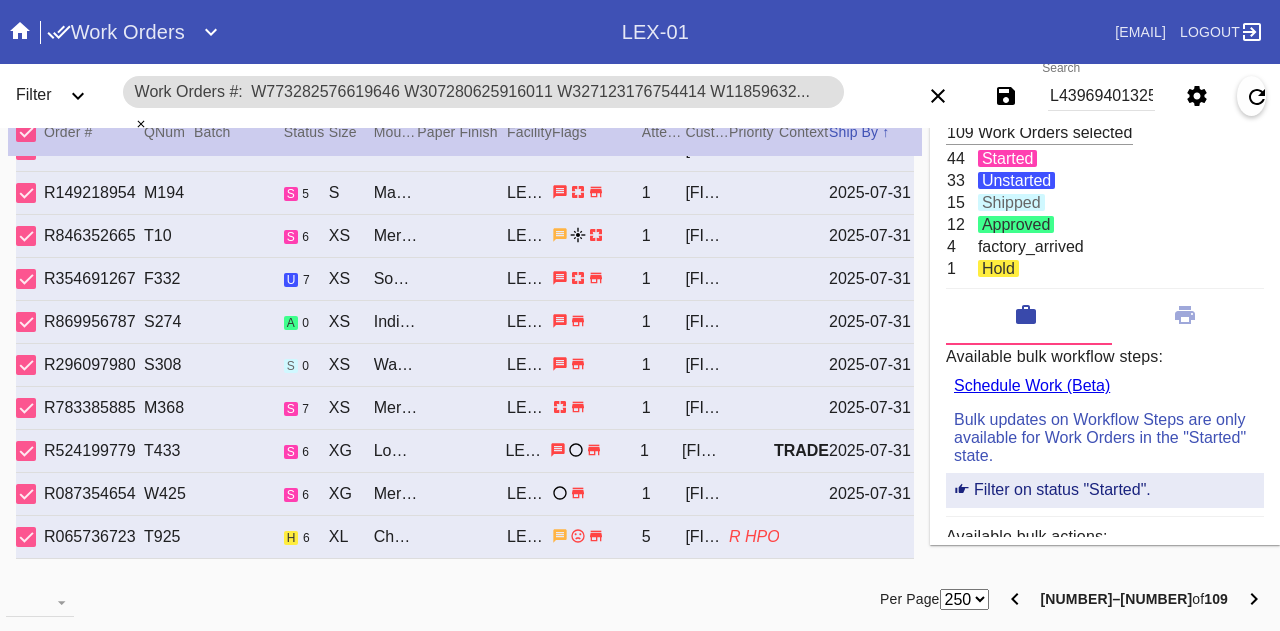 click 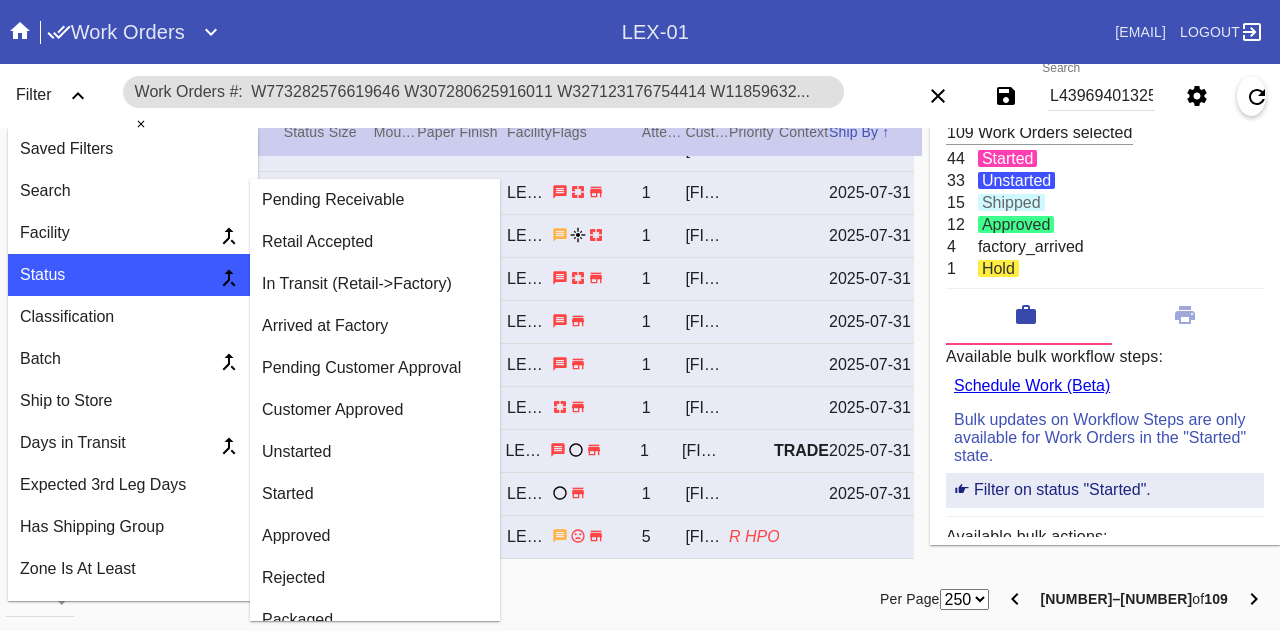 click on "Arrived at Factory" at bounding box center [375, 326] 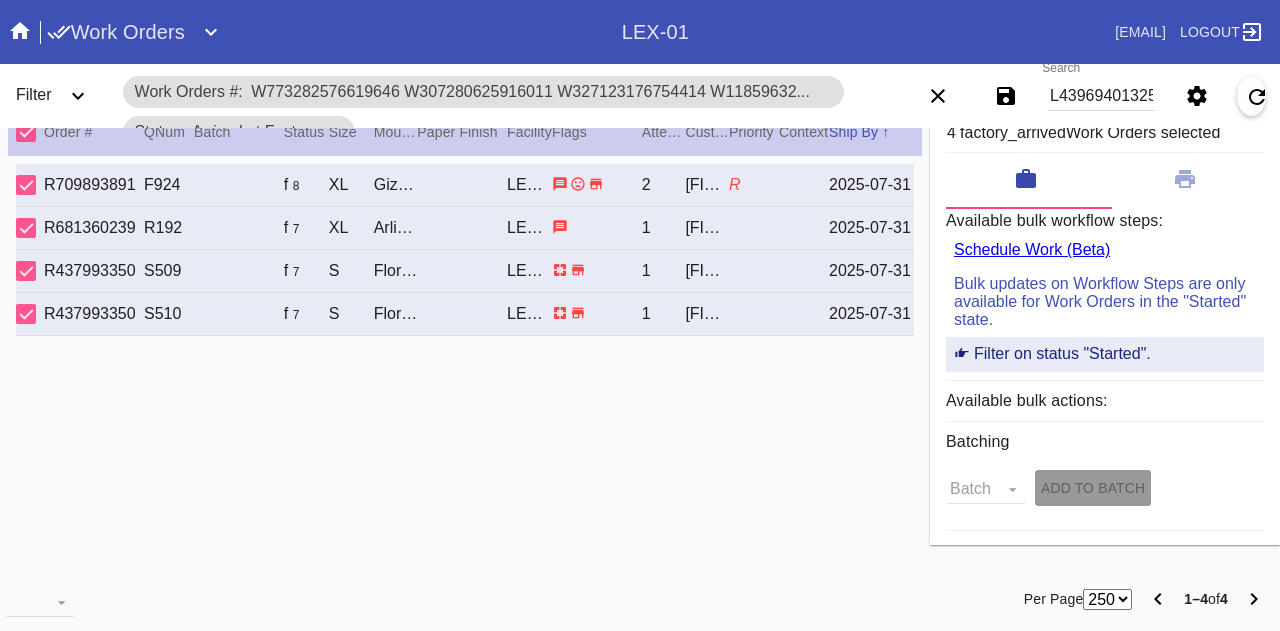 scroll, scrollTop: 0, scrollLeft: 0, axis: both 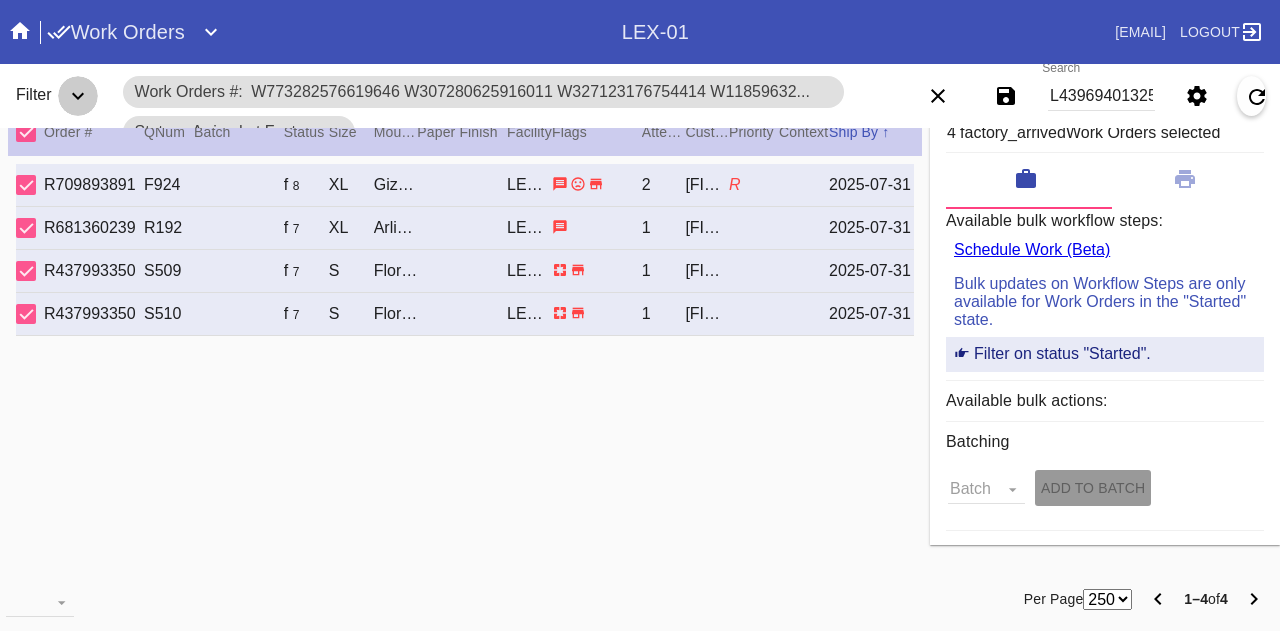 click 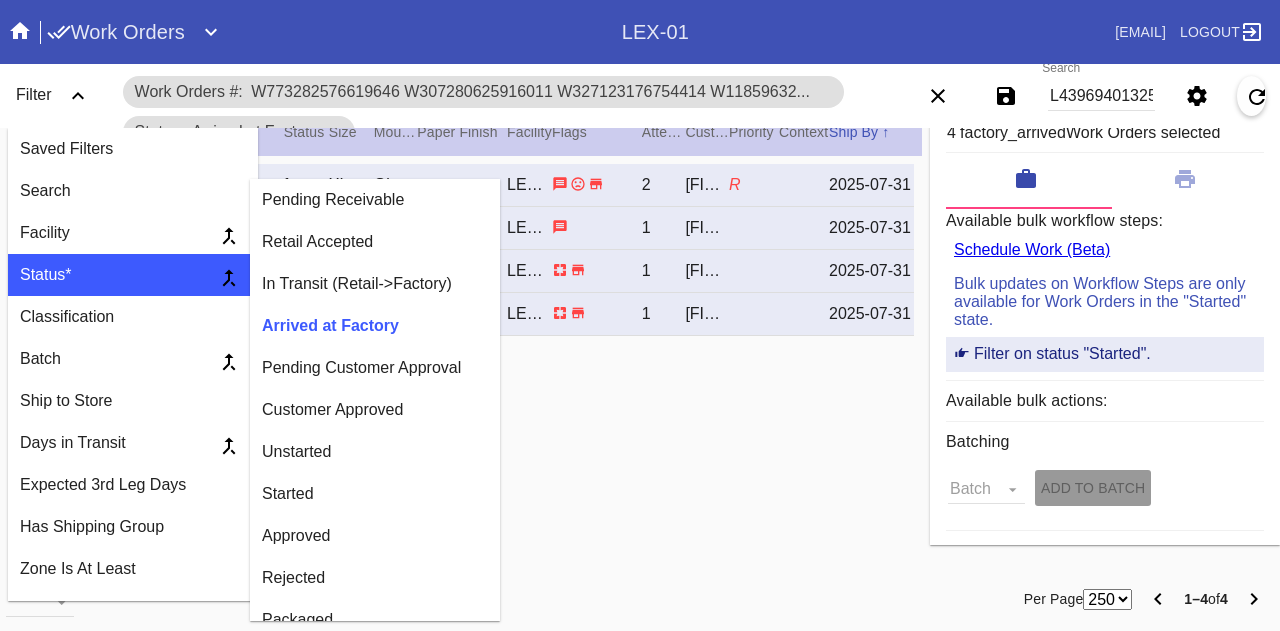 click on "Unstarted" at bounding box center [375, 452] 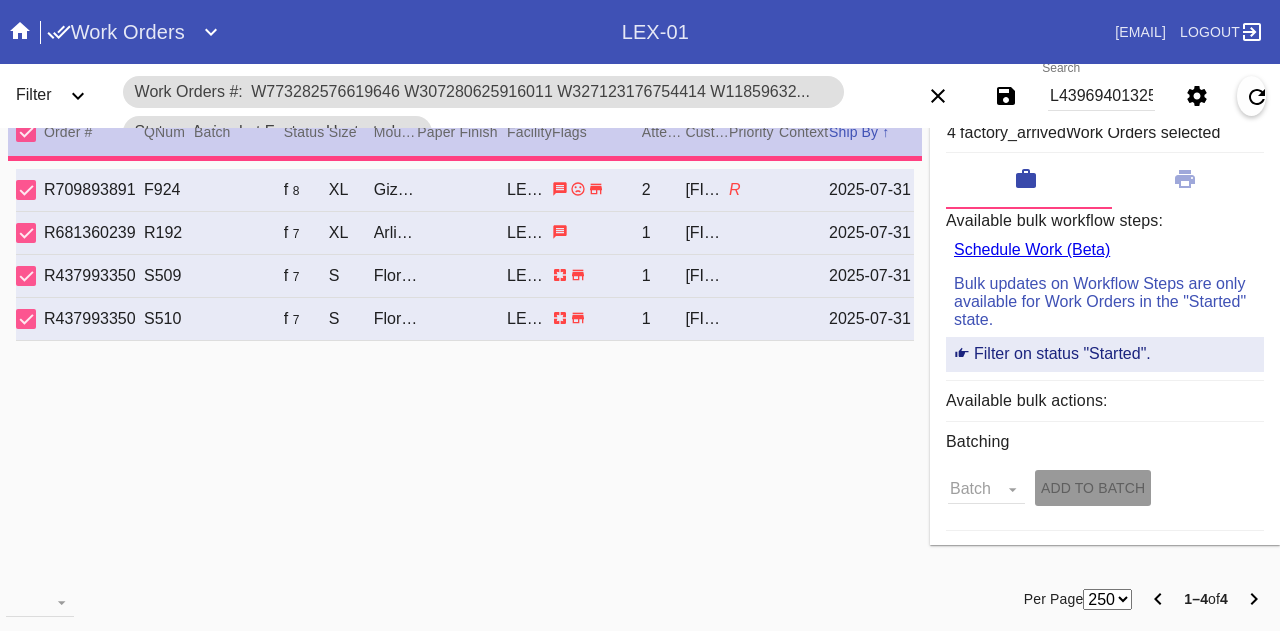 click 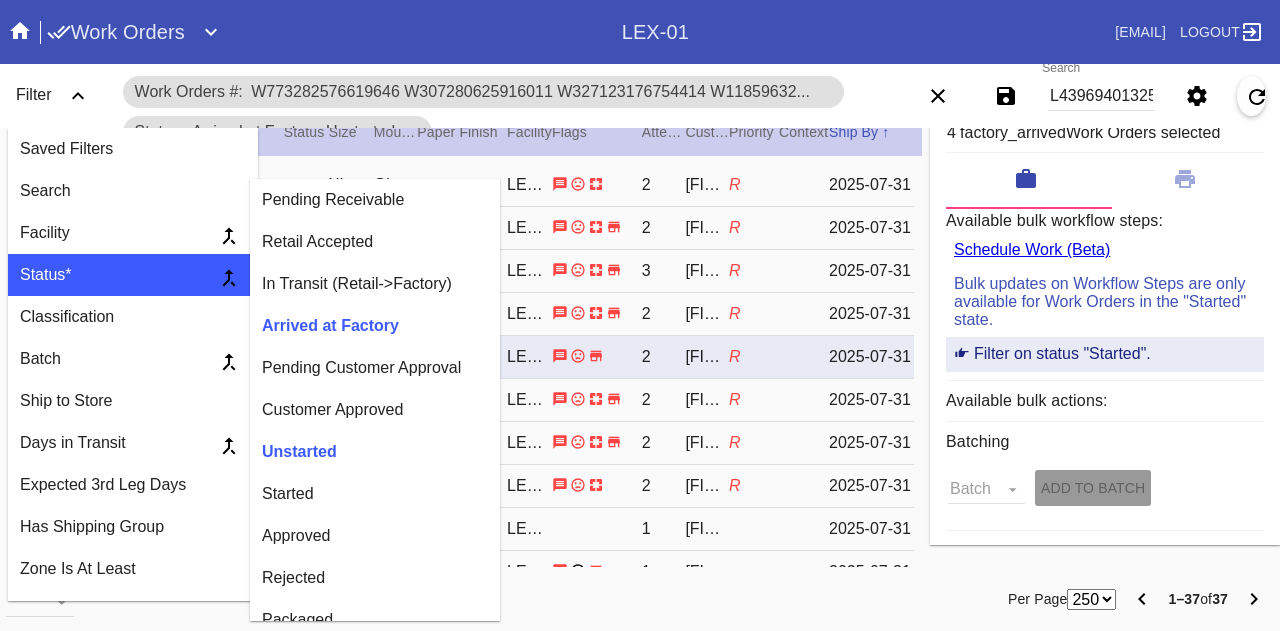 click on "Started" at bounding box center [375, 494] 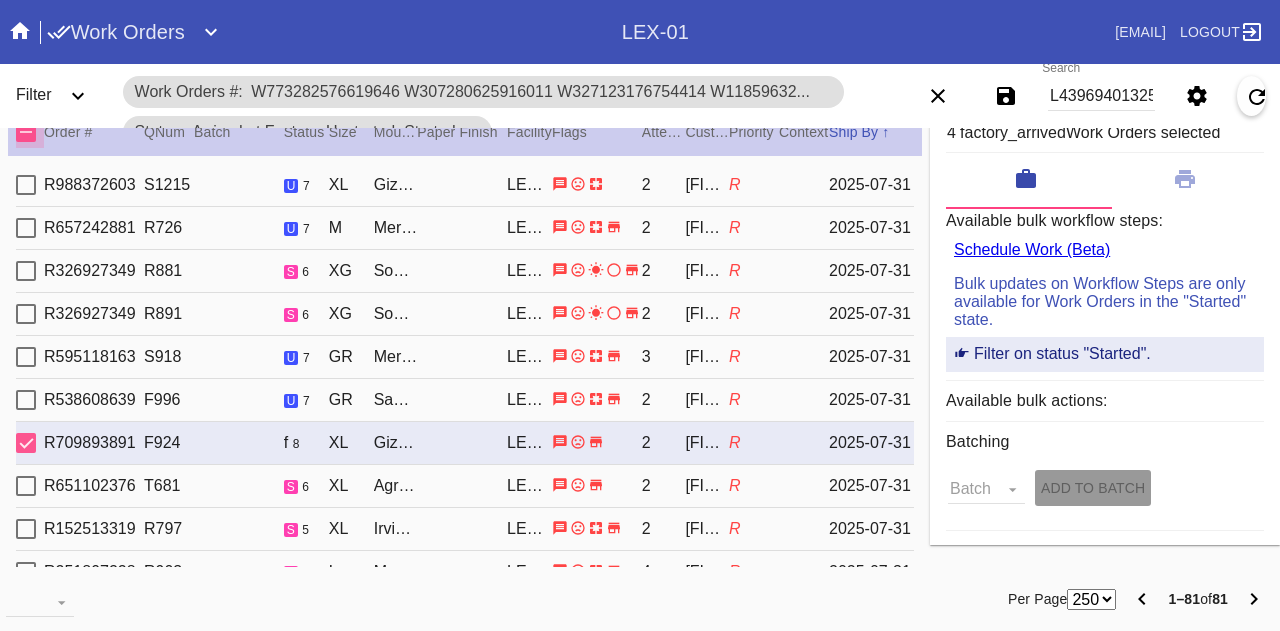 click at bounding box center [26, 132] 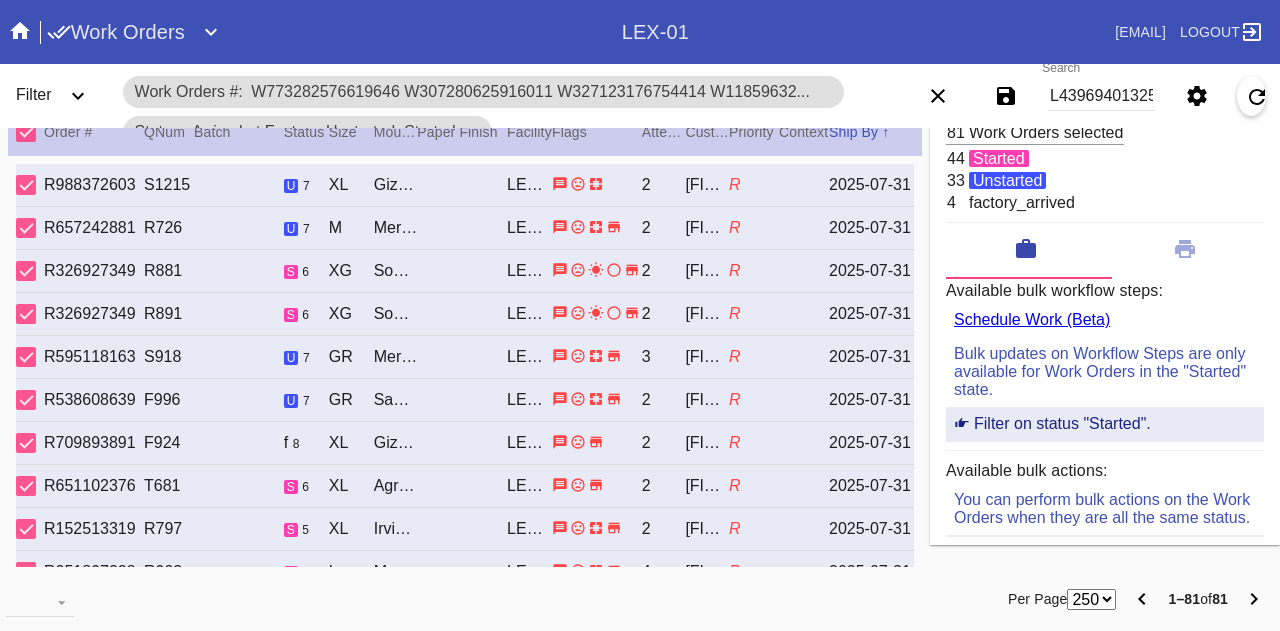 scroll, scrollTop: 0, scrollLeft: 0, axis: both 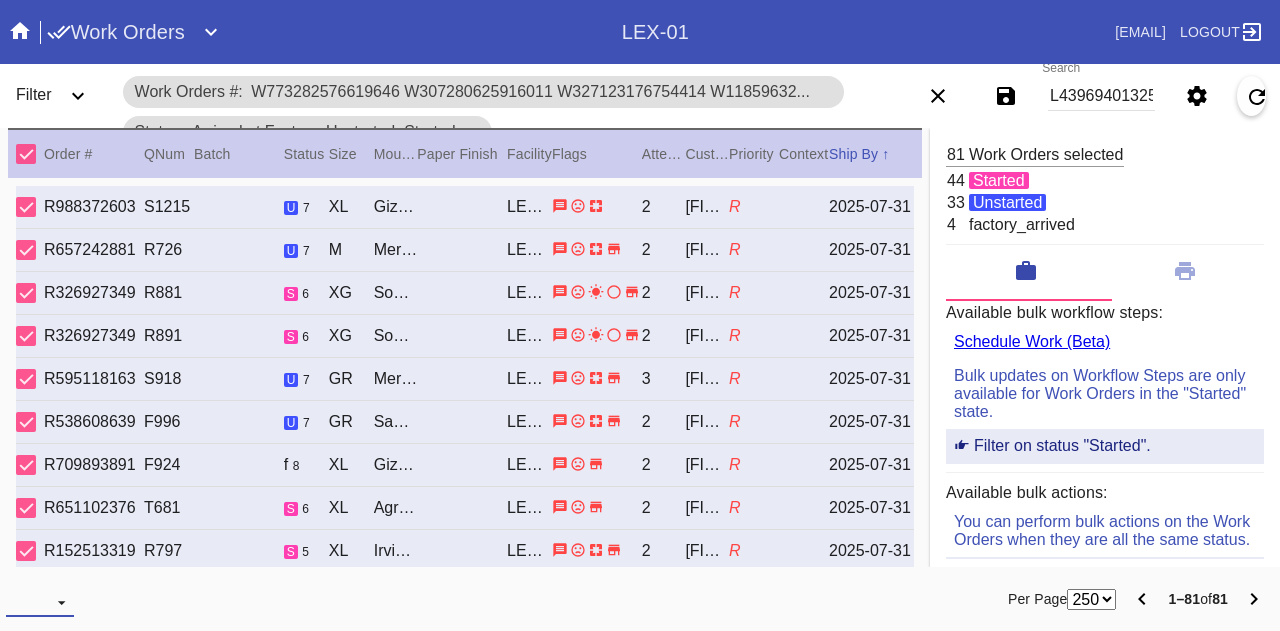 click on "Download... Export Selected Items Print Work Orders Frame Labels Frame Labels v2 Mat Labels Moulding Plate Labels Acrylic Labels Foam Labels Foam Data Story Pockets Mini Story Pockets OMGA Data GUNNAR Data FastCAM Data" at bounding box center [40, 602] 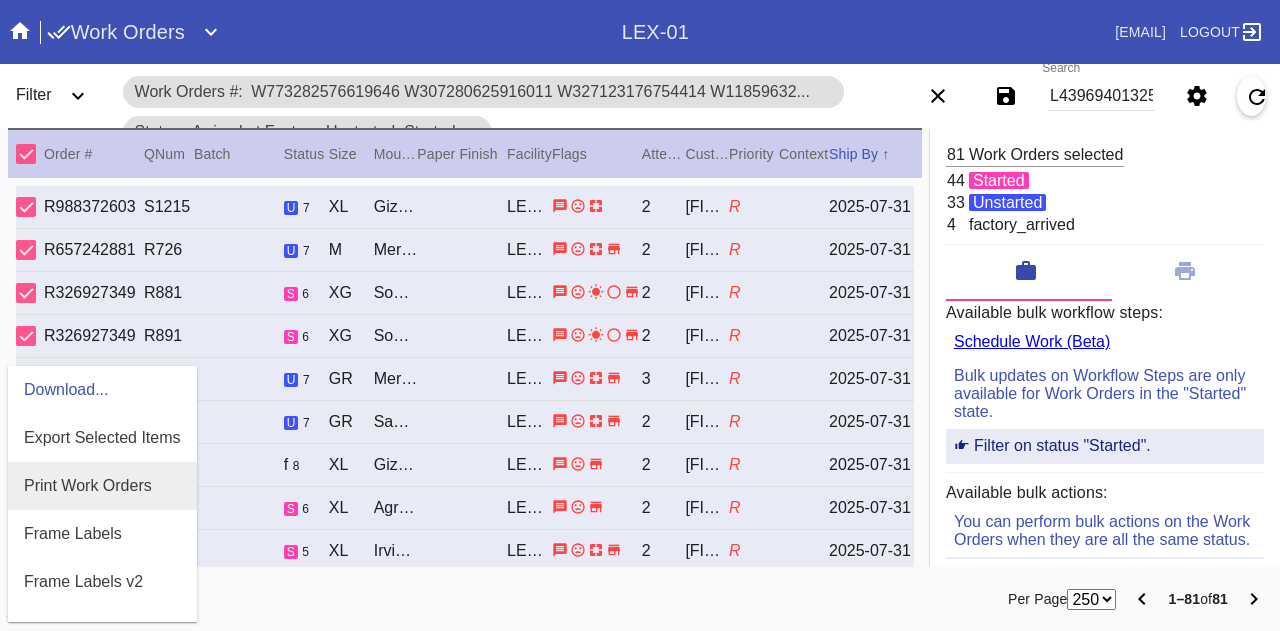 click on "Print Work Orders" at bounding box center [88, 486] 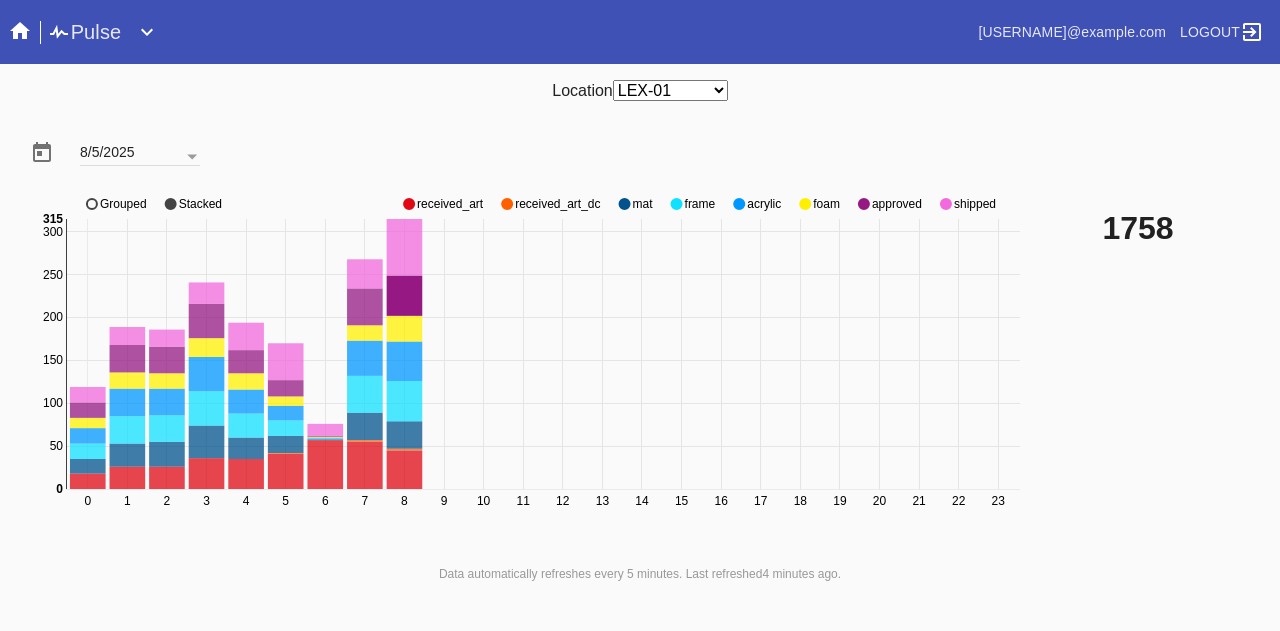scroll, scrollTop: 0, scrollLeft: 0, axis: both 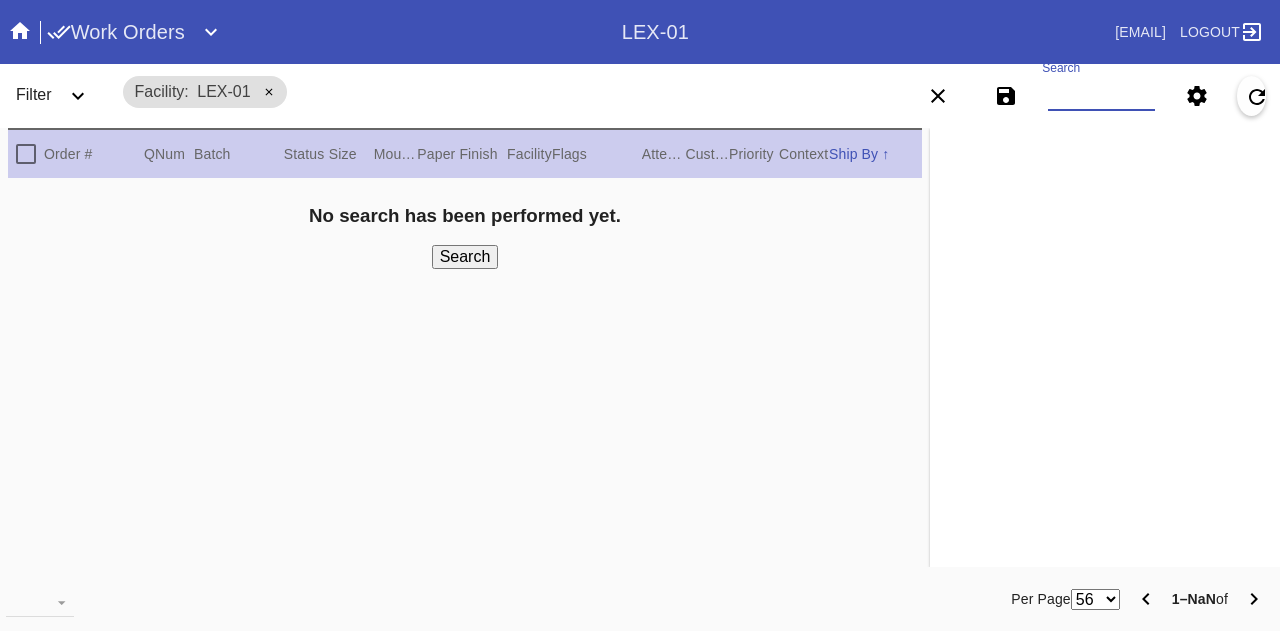 click on "Search" at bounding box center (1101, 96) 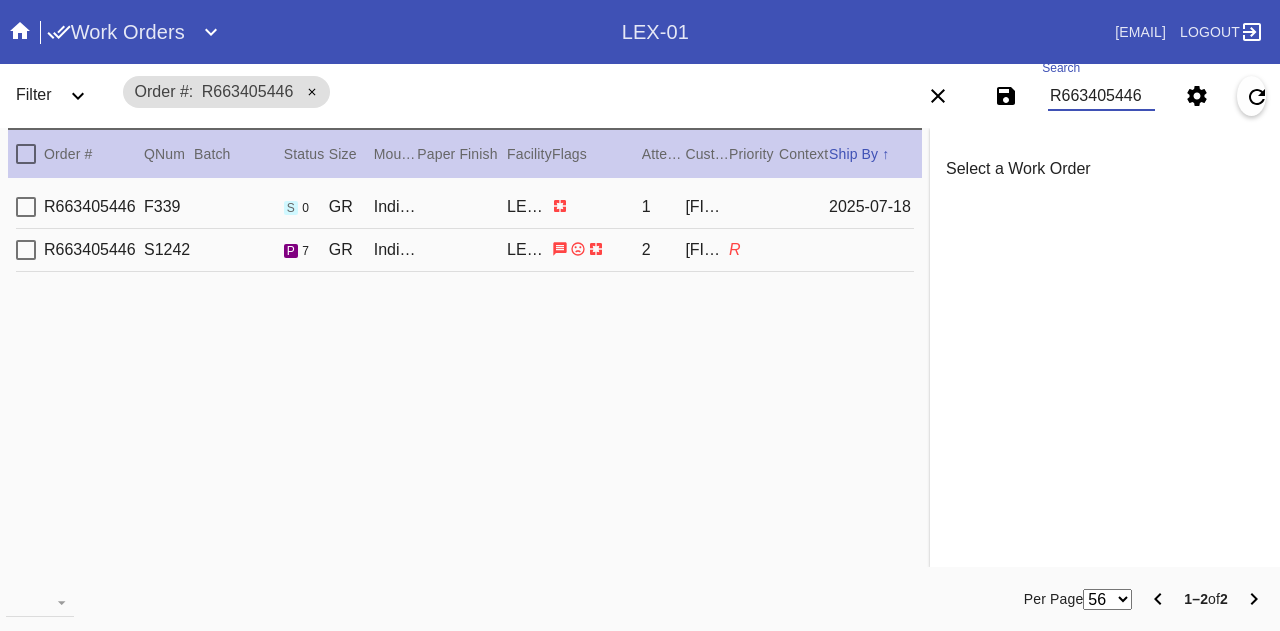 type on "R663405446" 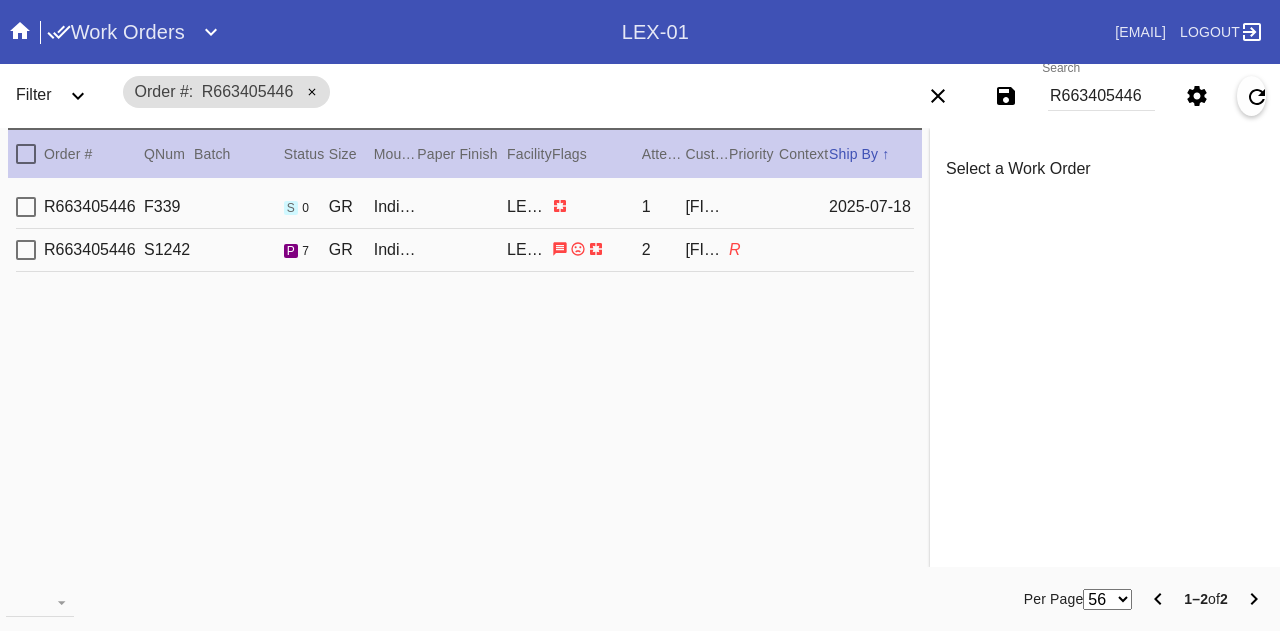 click on "R663405446" at bounding box center [94, 250] 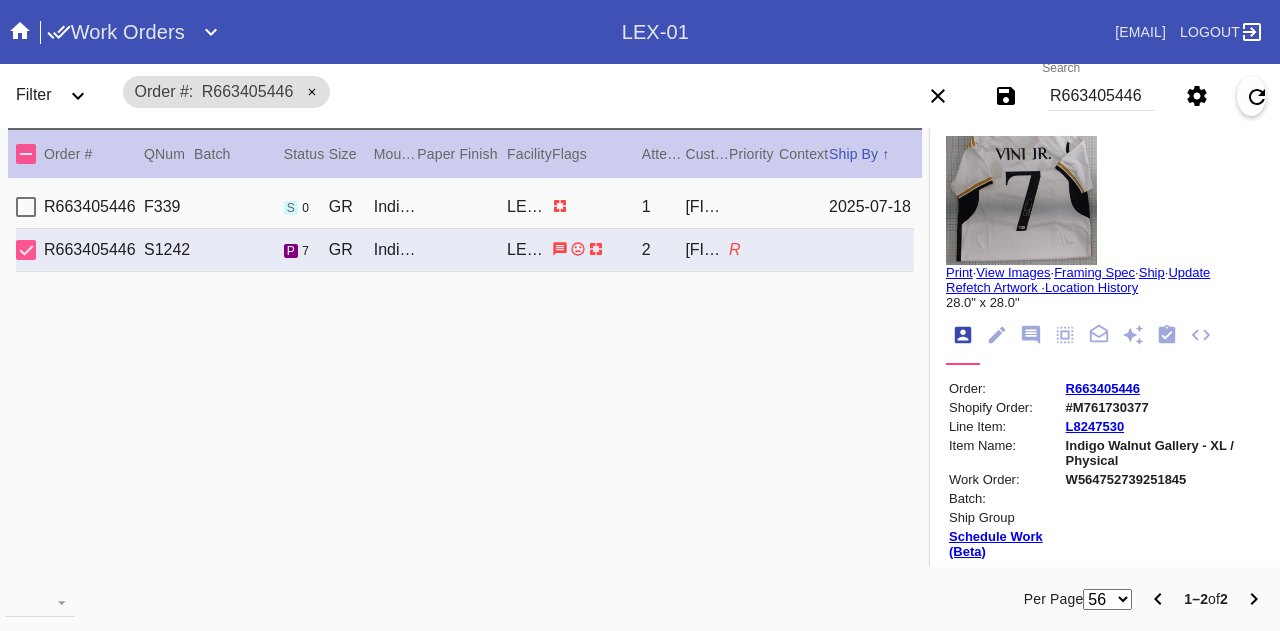 scroll, scrollTop: 0, scrollLeft: 0, axis: both 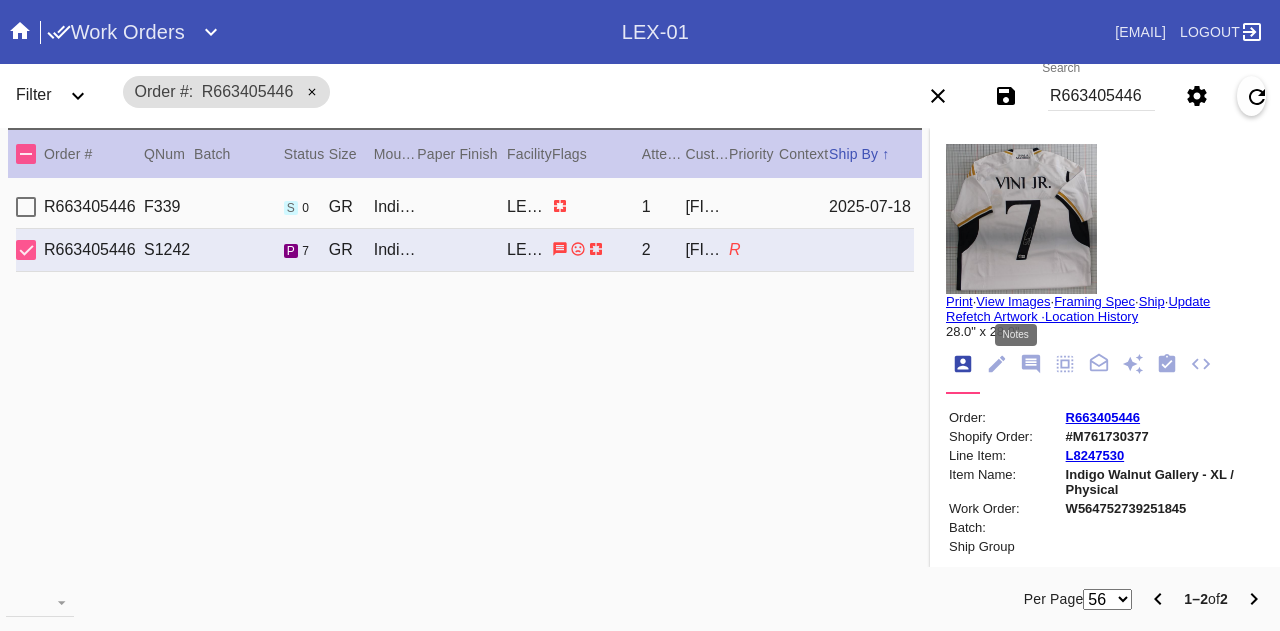 click 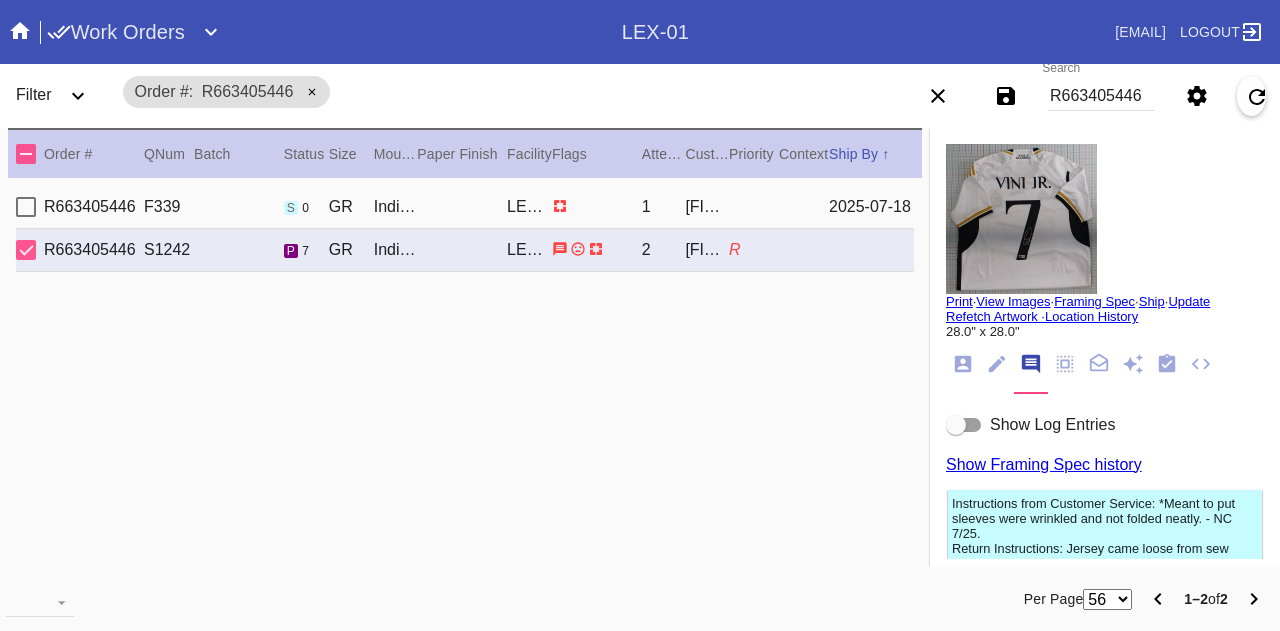 click at bounding box center (956, 425) 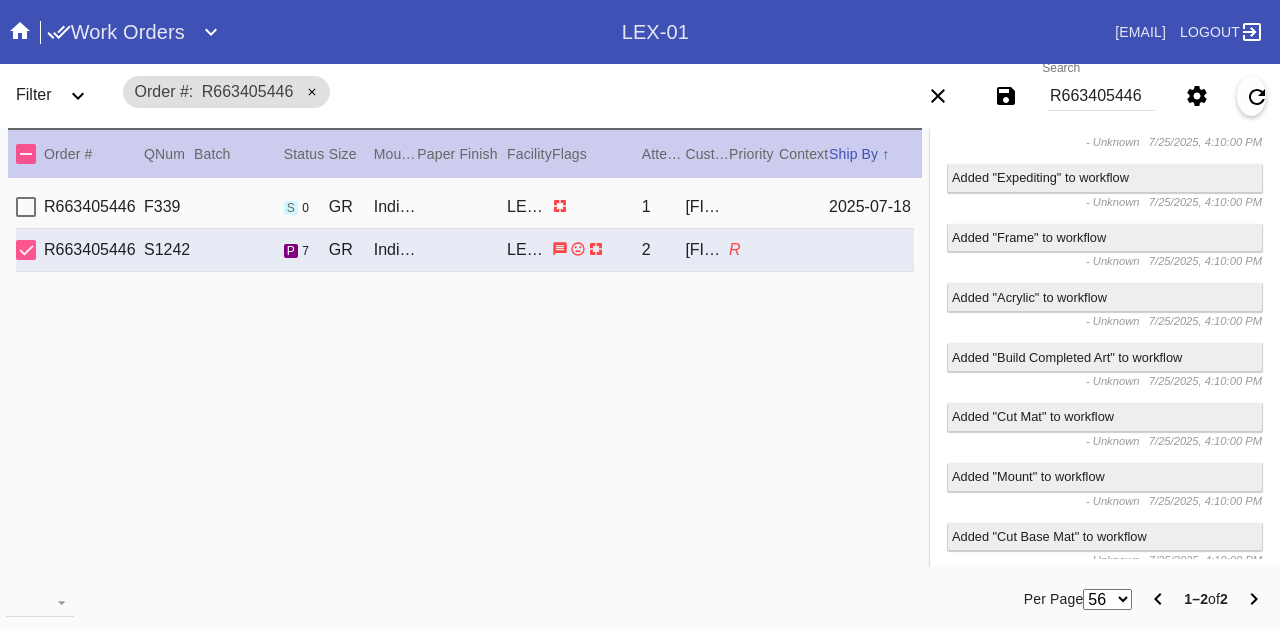 scroll, scrollTop: 0, scrollLeft: 0, axis: both 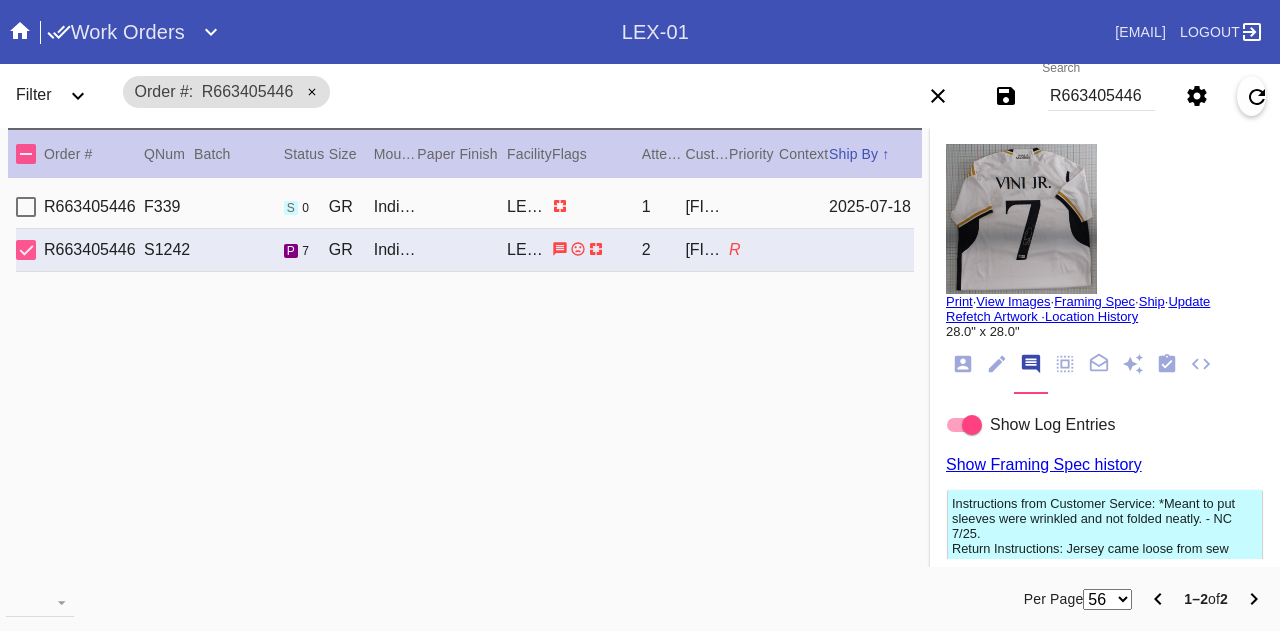 click on "R663405446" at bounding box center (94, 207) 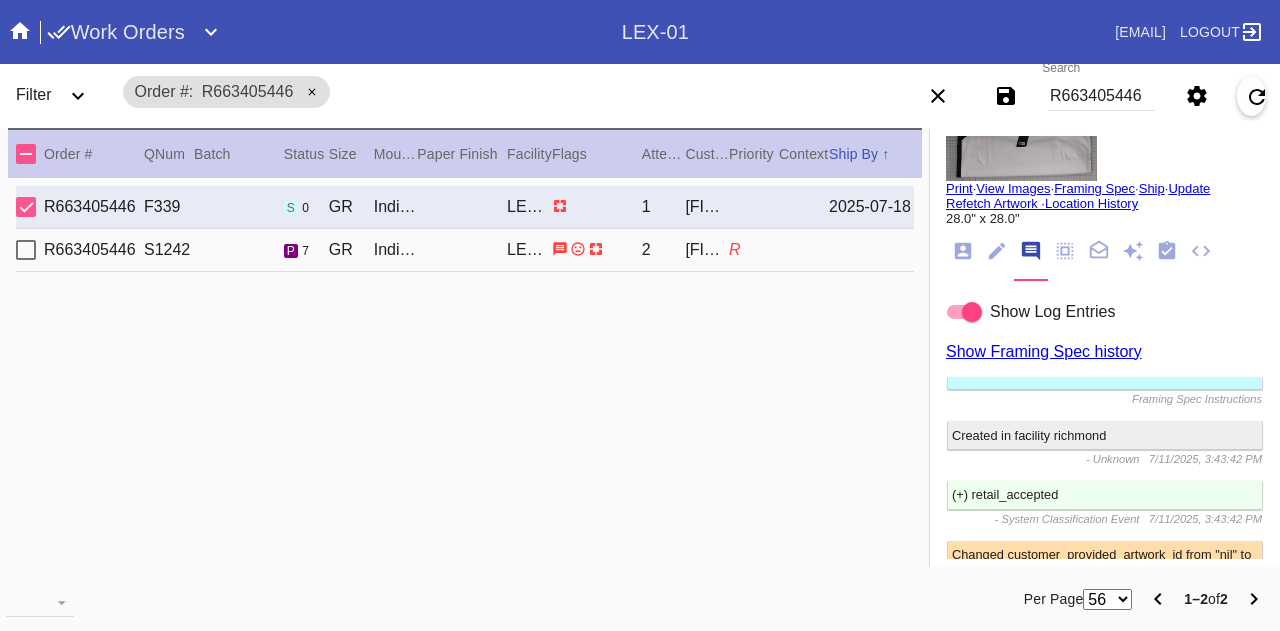 scroll, scrollTop: 0, scrollLeft: 0, axis: both 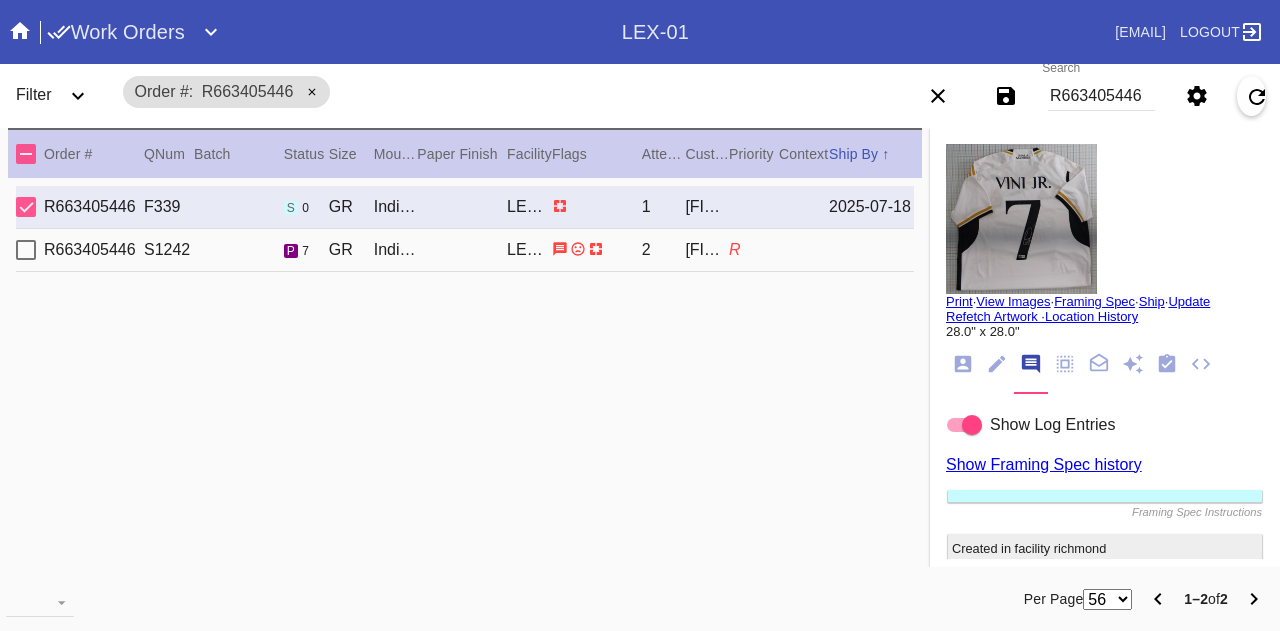 click on "Print" at bounding box center (959, 301) 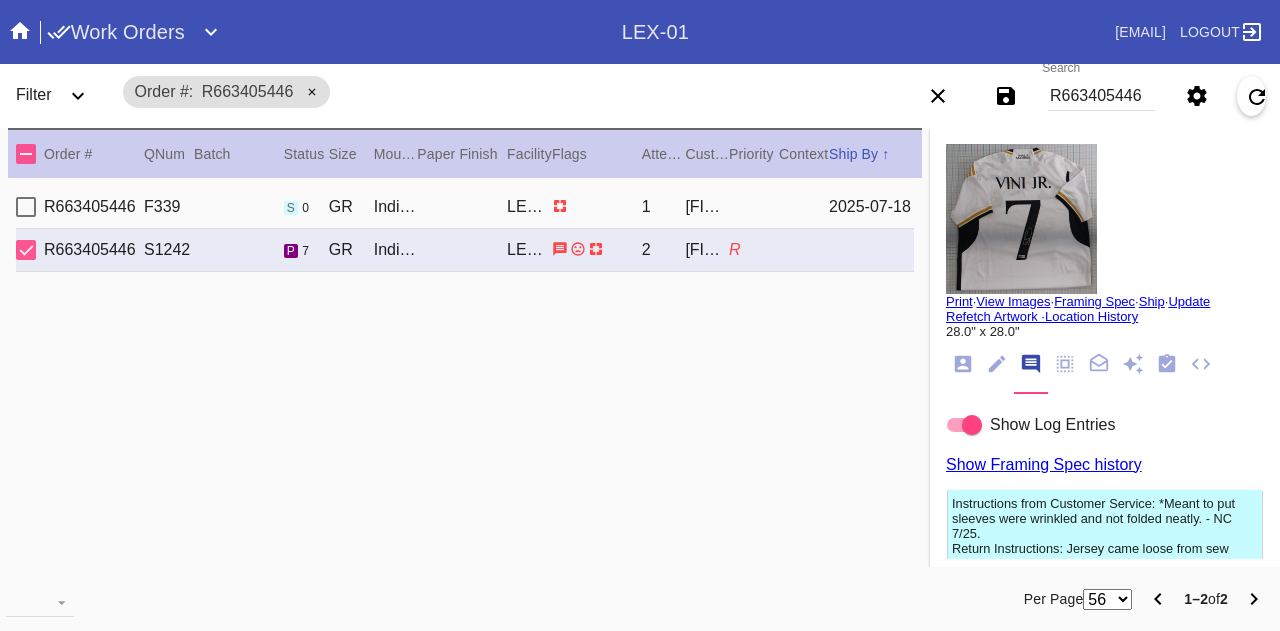 click on "Print" at bounding box center (959, 301) 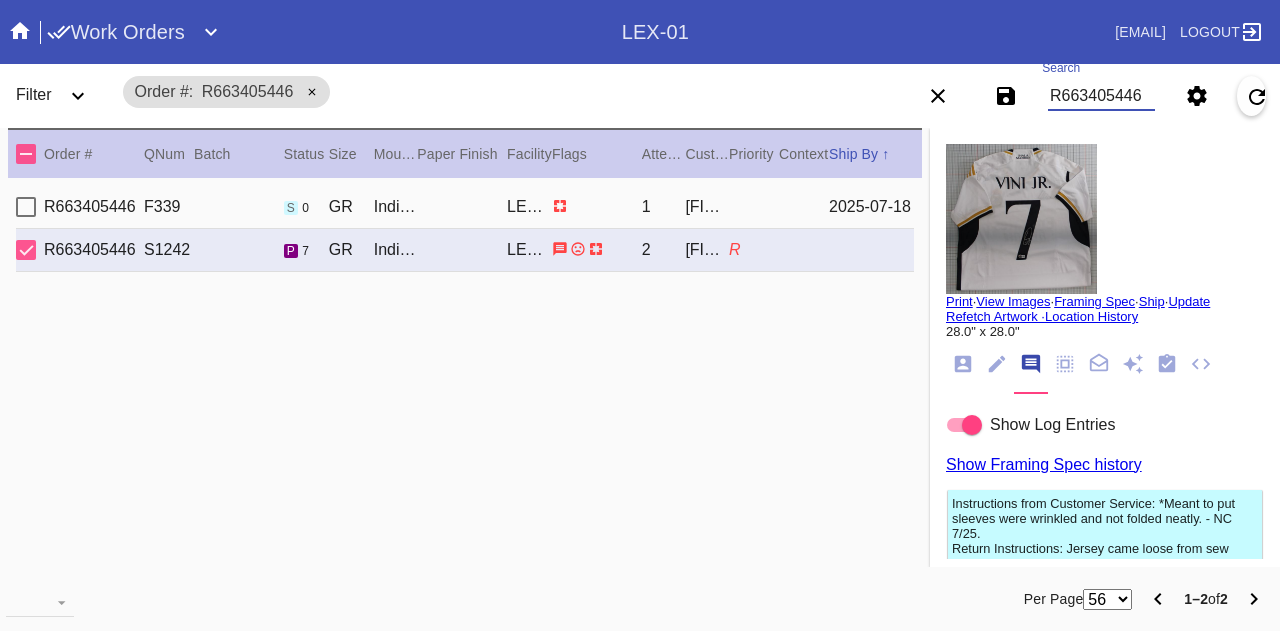 click on "R663405446" at bounding box center [1101, 96] 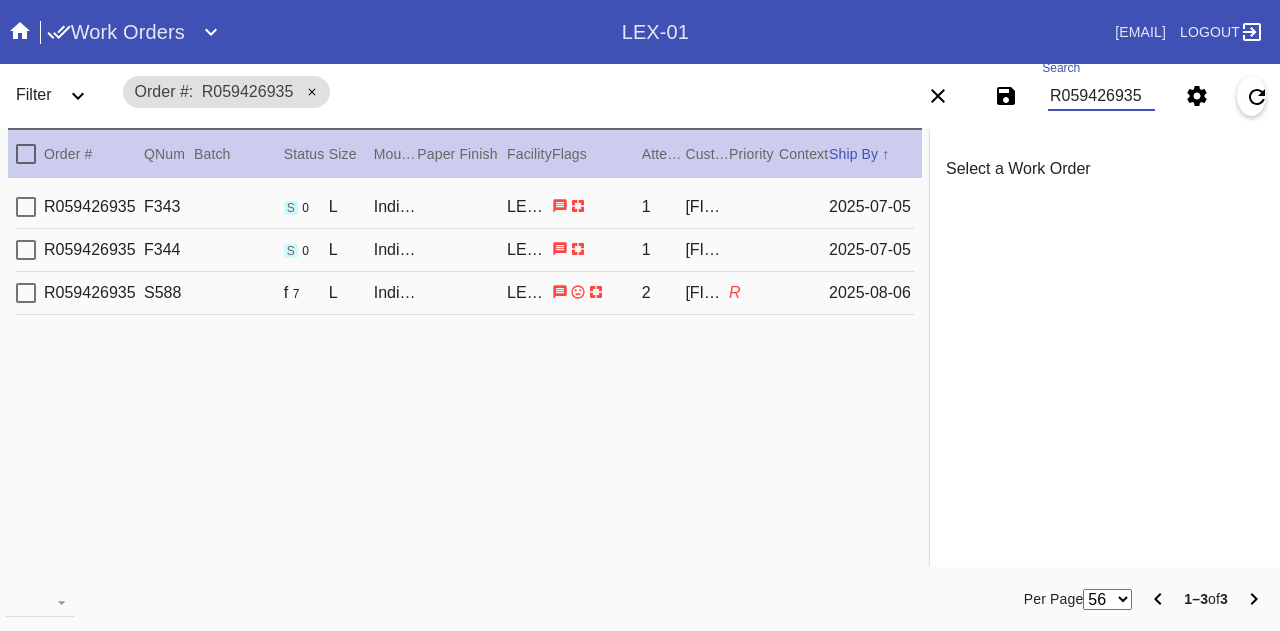 type on "R059426935" 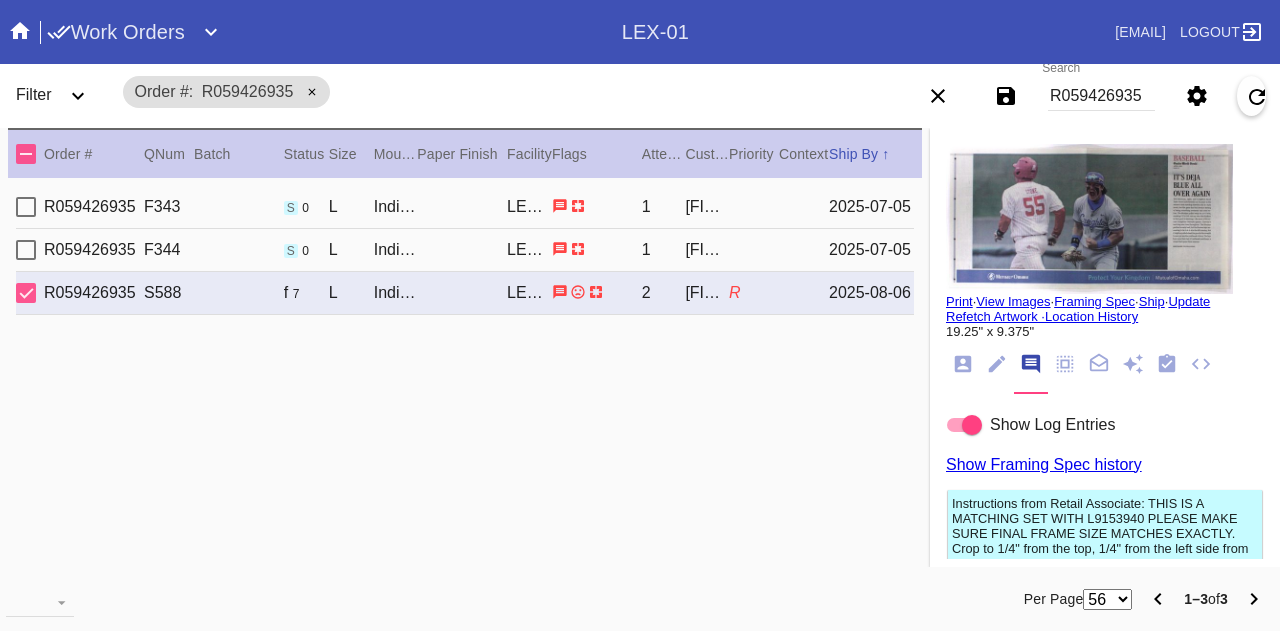 click on "R059426935" at bounding box center (94, 250) 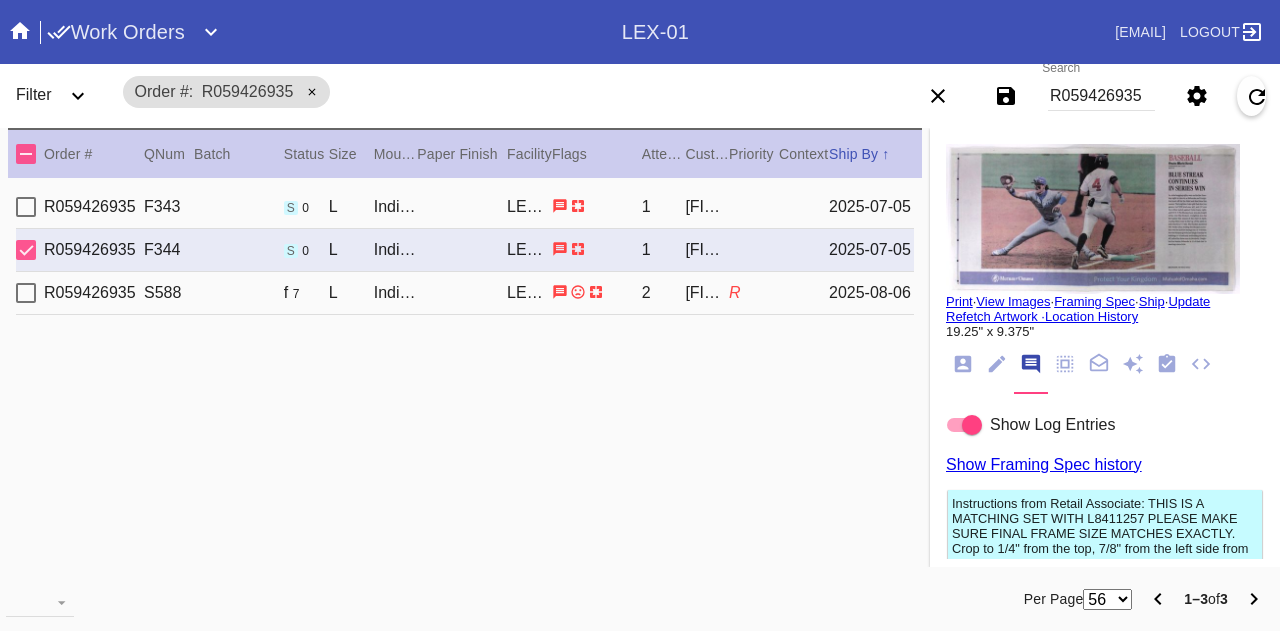 click on "R059426935" at bounding box center (94, 207) 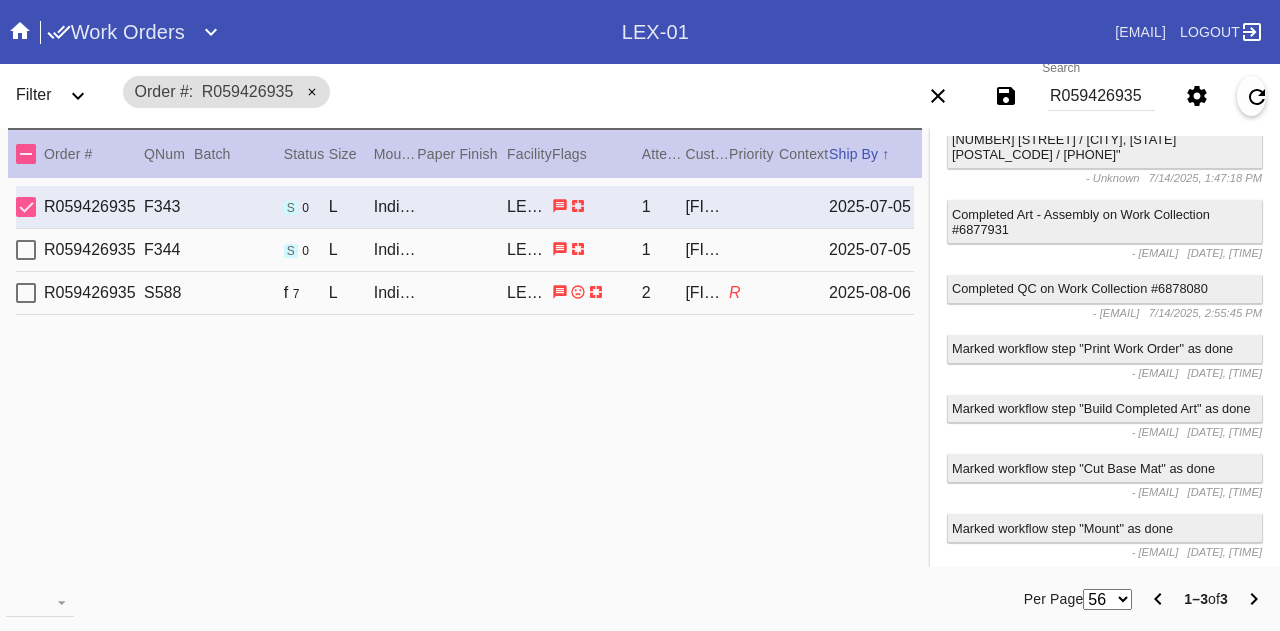 scroll, scrollTop: 4400, scrollLeft: 0, axis: vertical 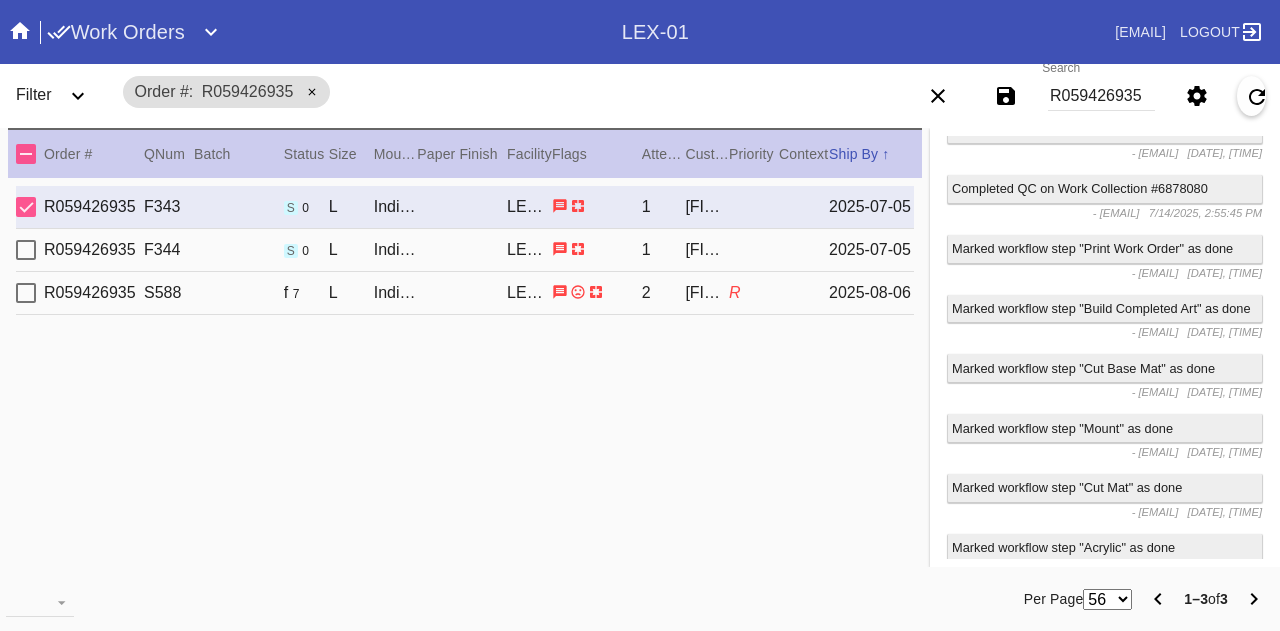 click on "R059426935" at bounding box center (94, 293) 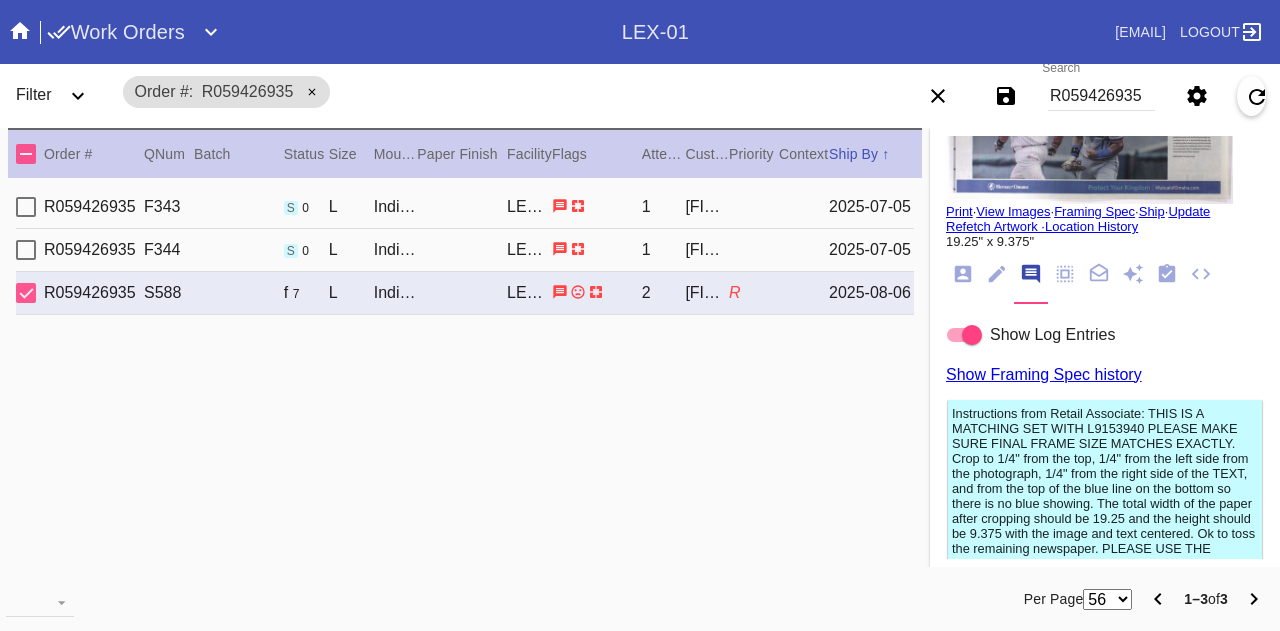 scroll, scrollTop: 0, scrollLeft: 0, axis: both 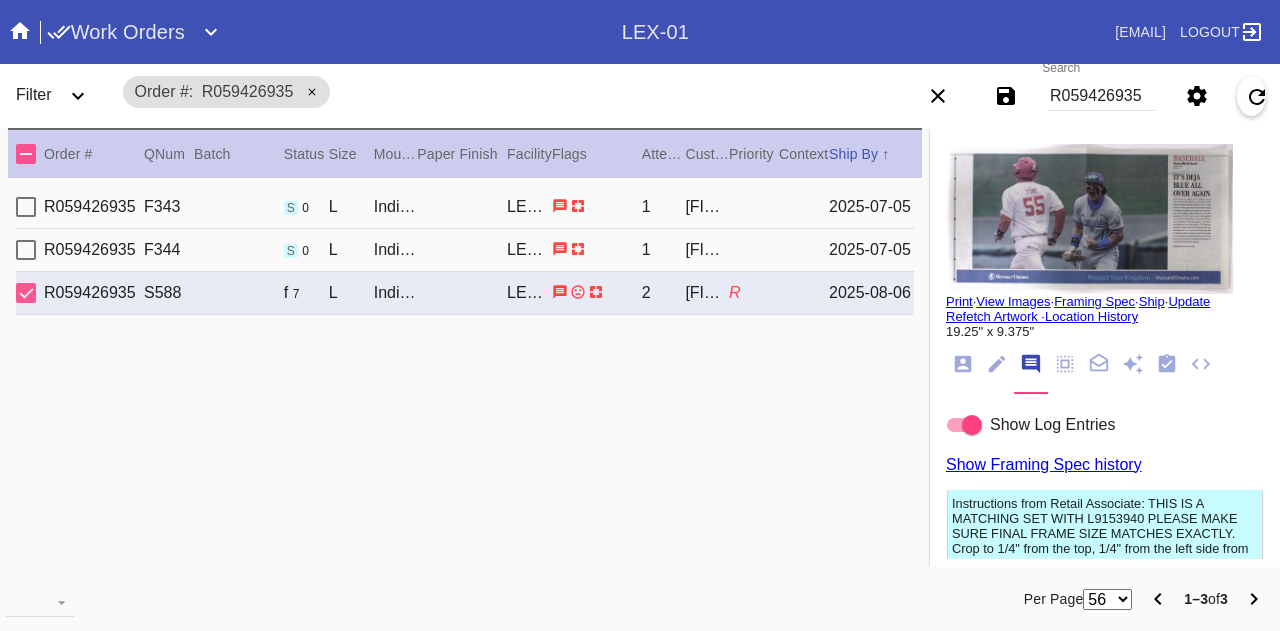 click on "Print" at bounding box center [959, 301] 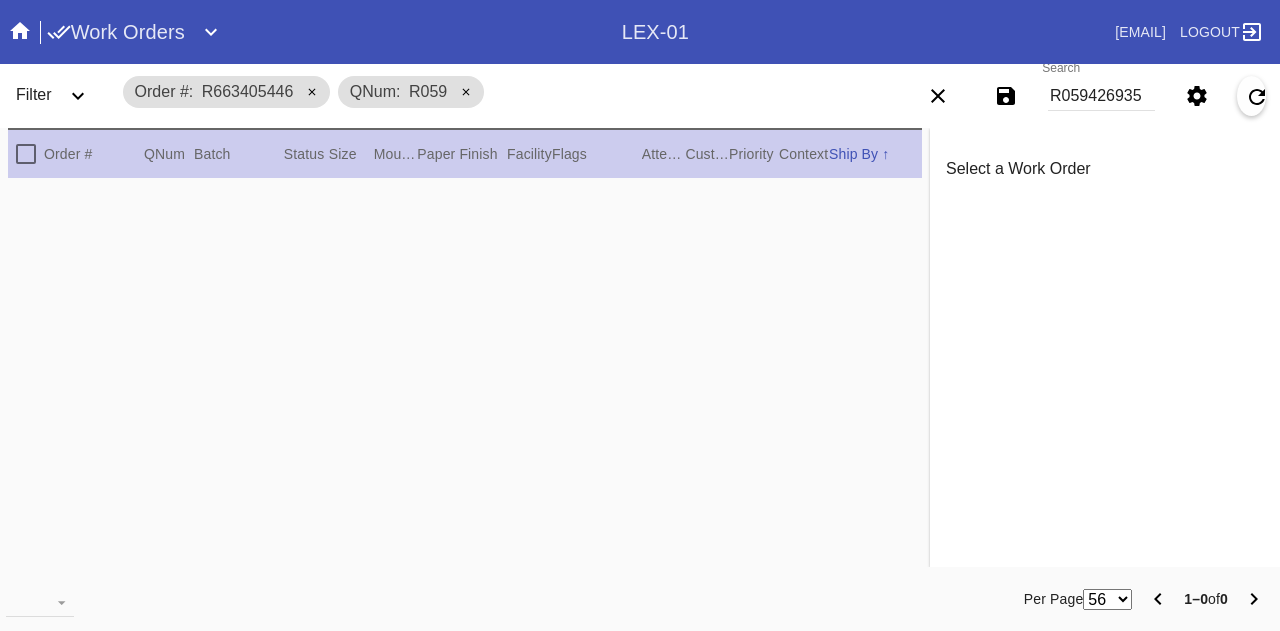 click 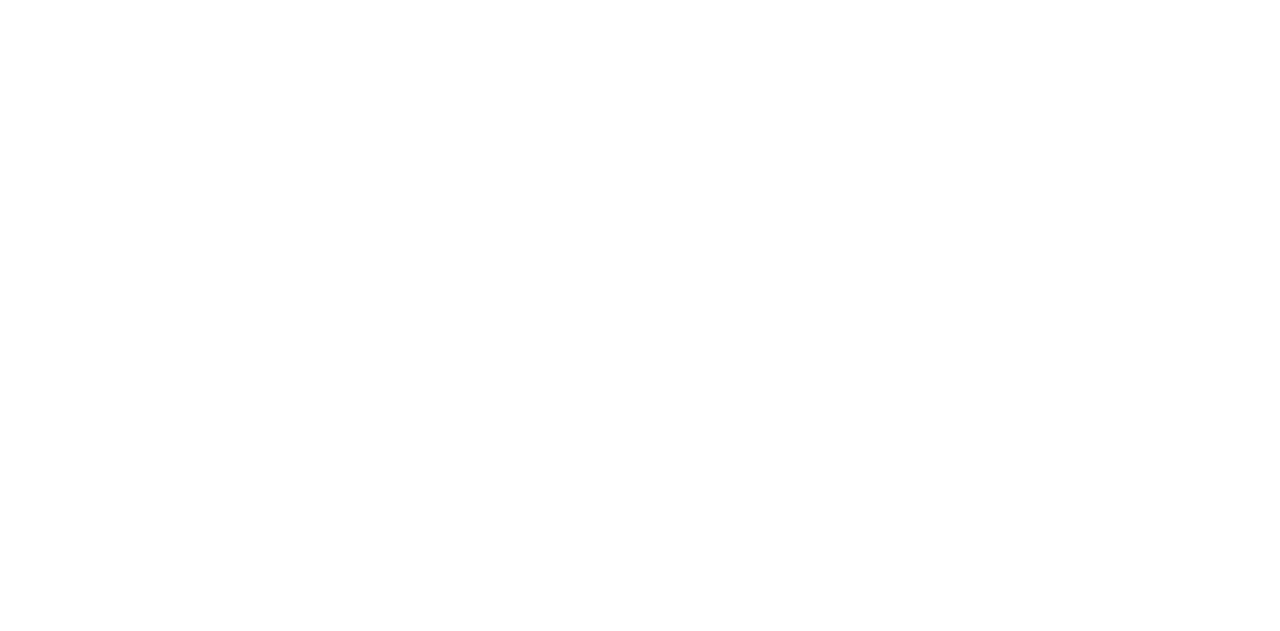 scroll, scrollTop: 0, scrollLeft: 0, axis: both 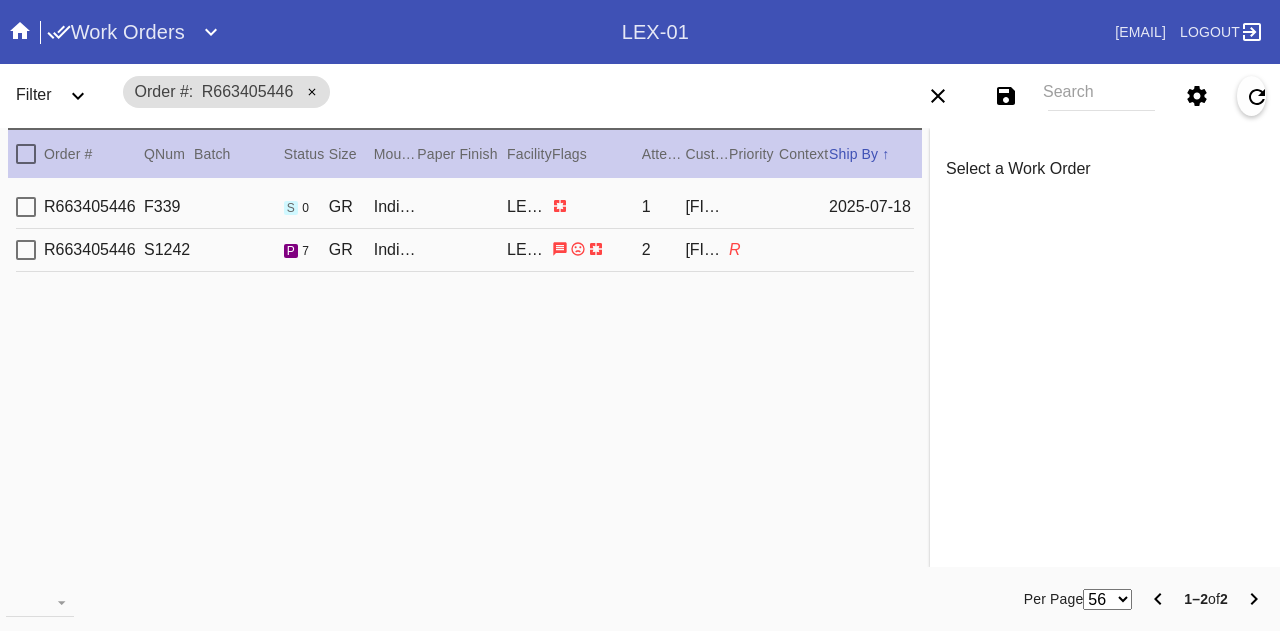 click on "R663405446" at bounding box center (94, 250) 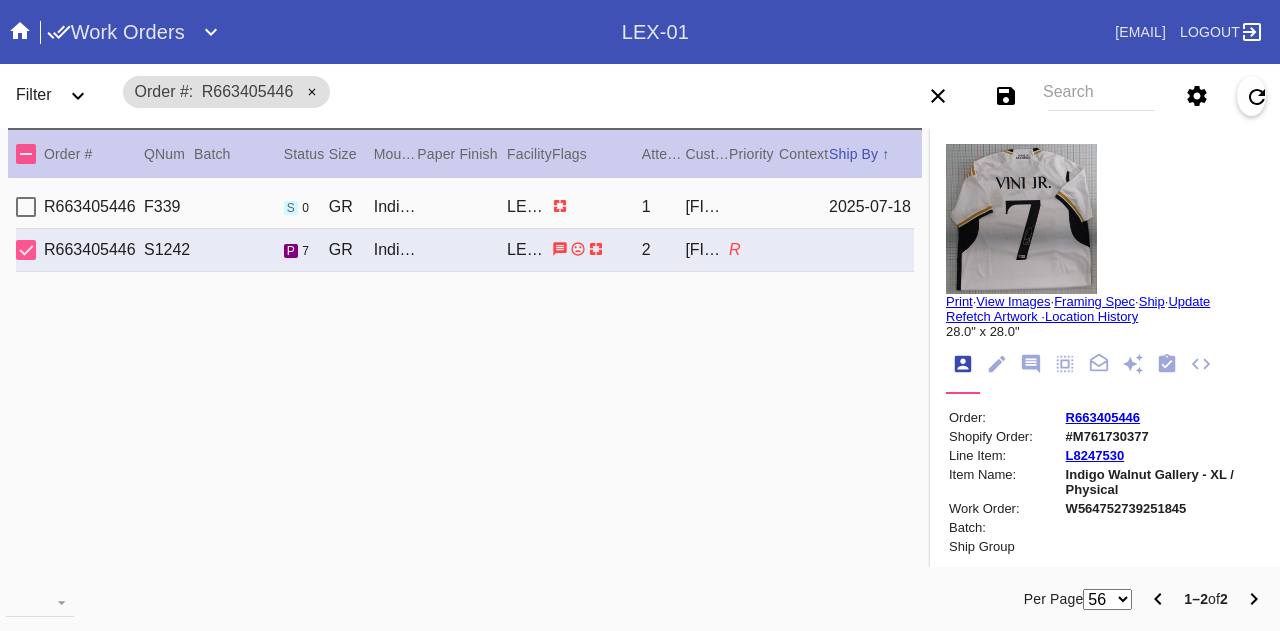 click on "Print" at bounding box center [959, 301] 